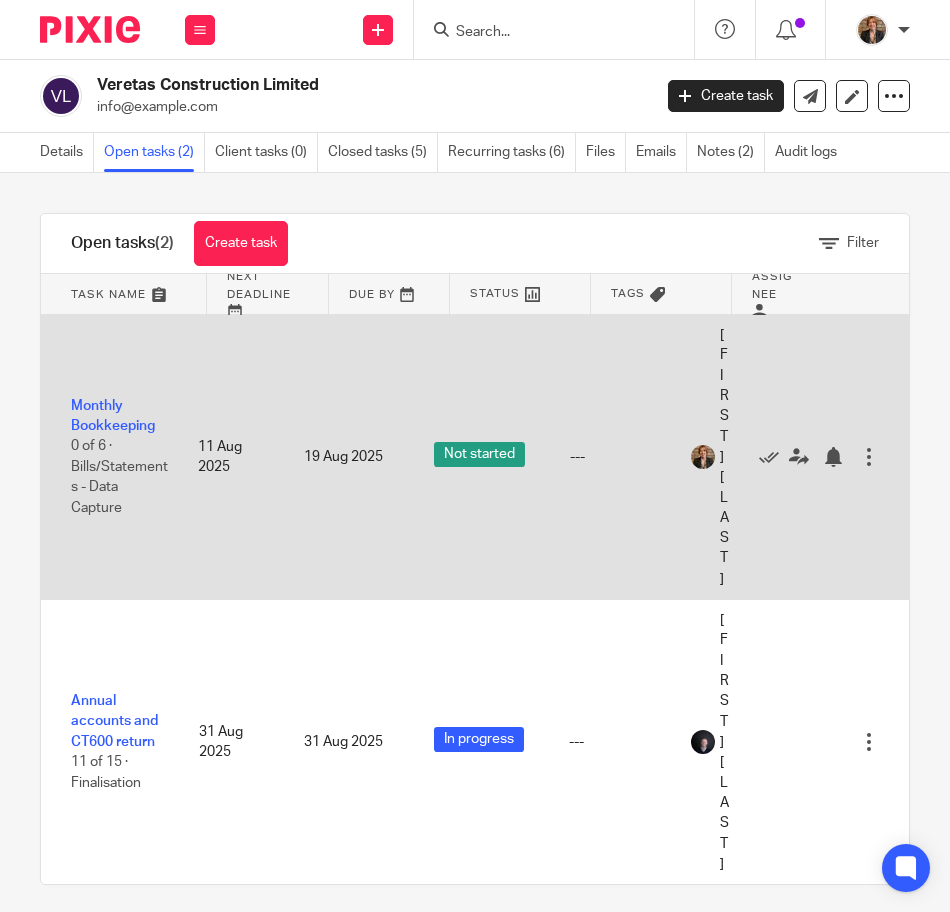 scroll, scrollTop: 0, scrollLeft: 0, axis: both 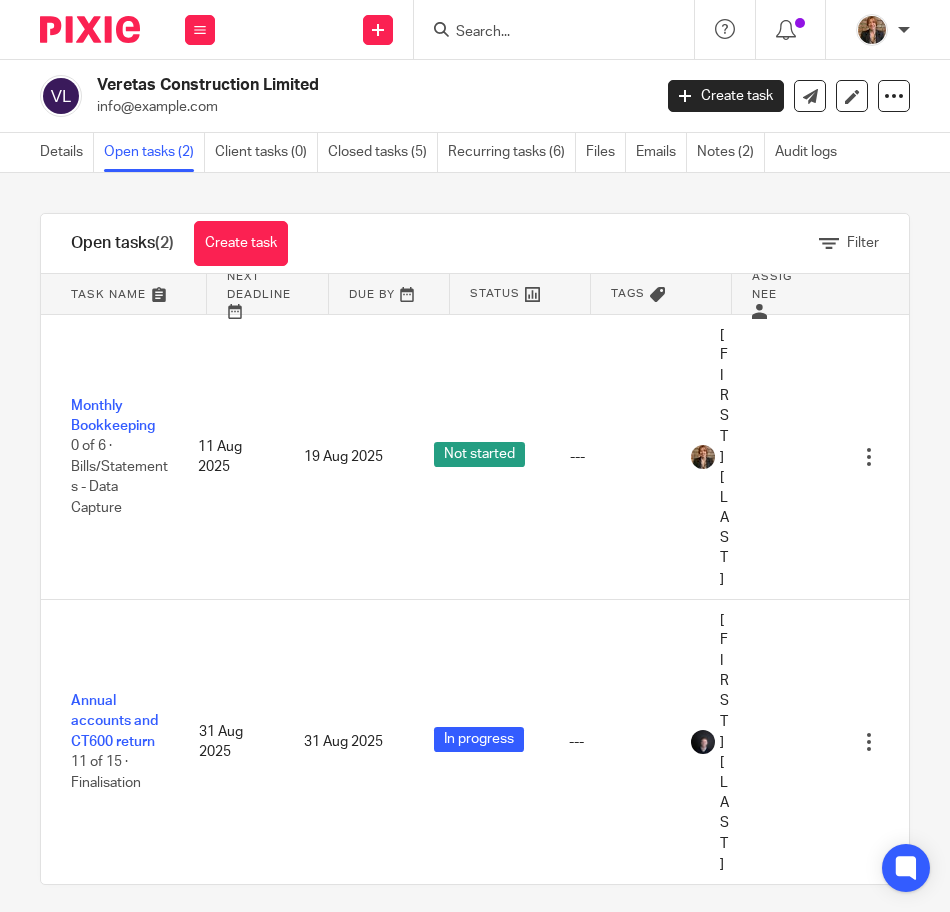 click at bounding box center [82, 29] 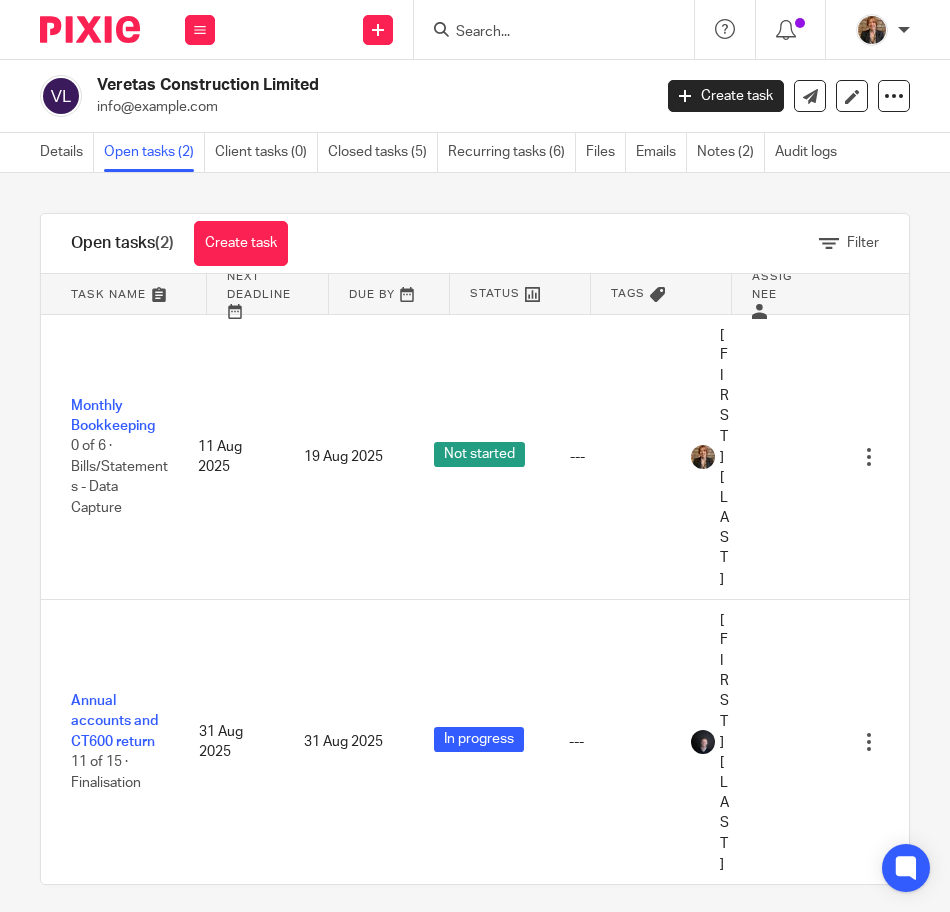 click at bounding box center [82, 29] 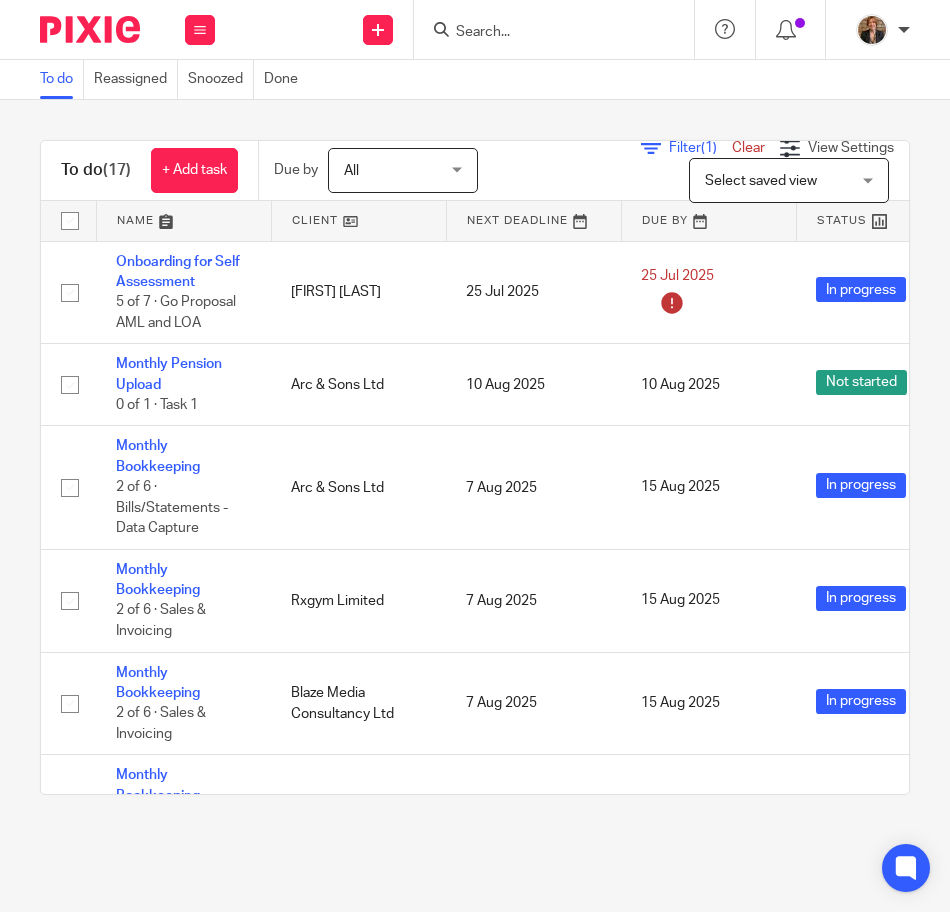scroll, scrollTop: 0, scrollLeft: 0, axis: both 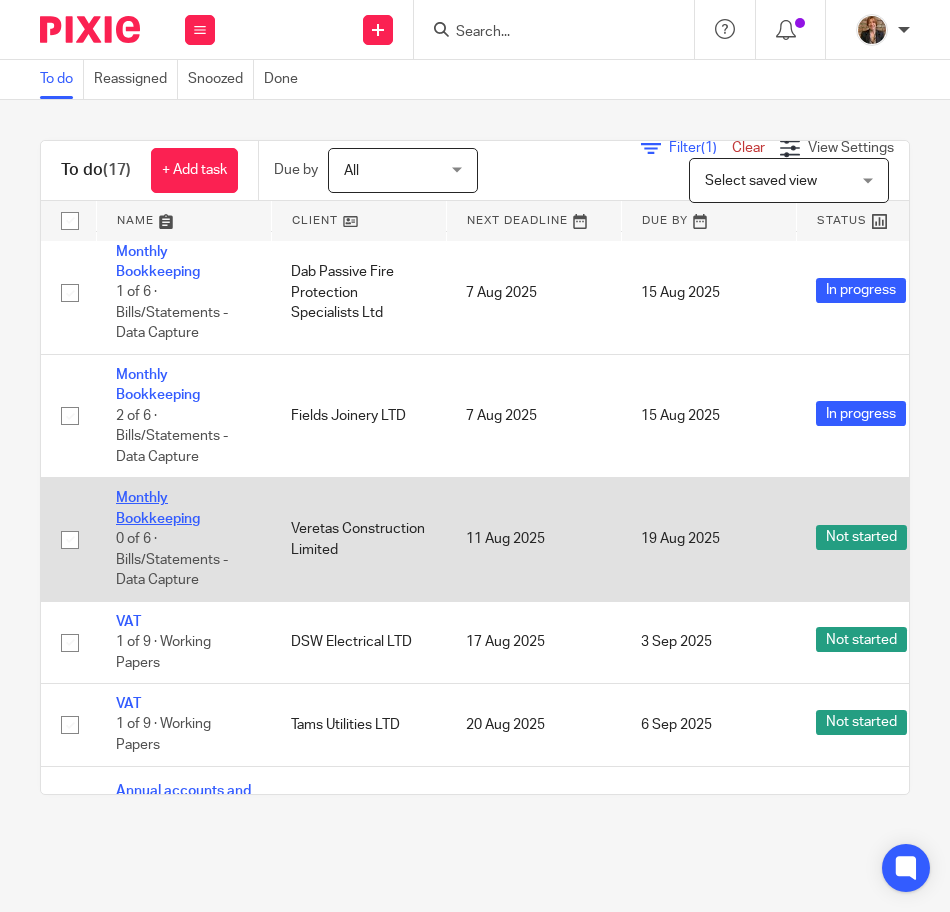 click on "Monthly Bookkeeping" at bounding box center [158, 508] 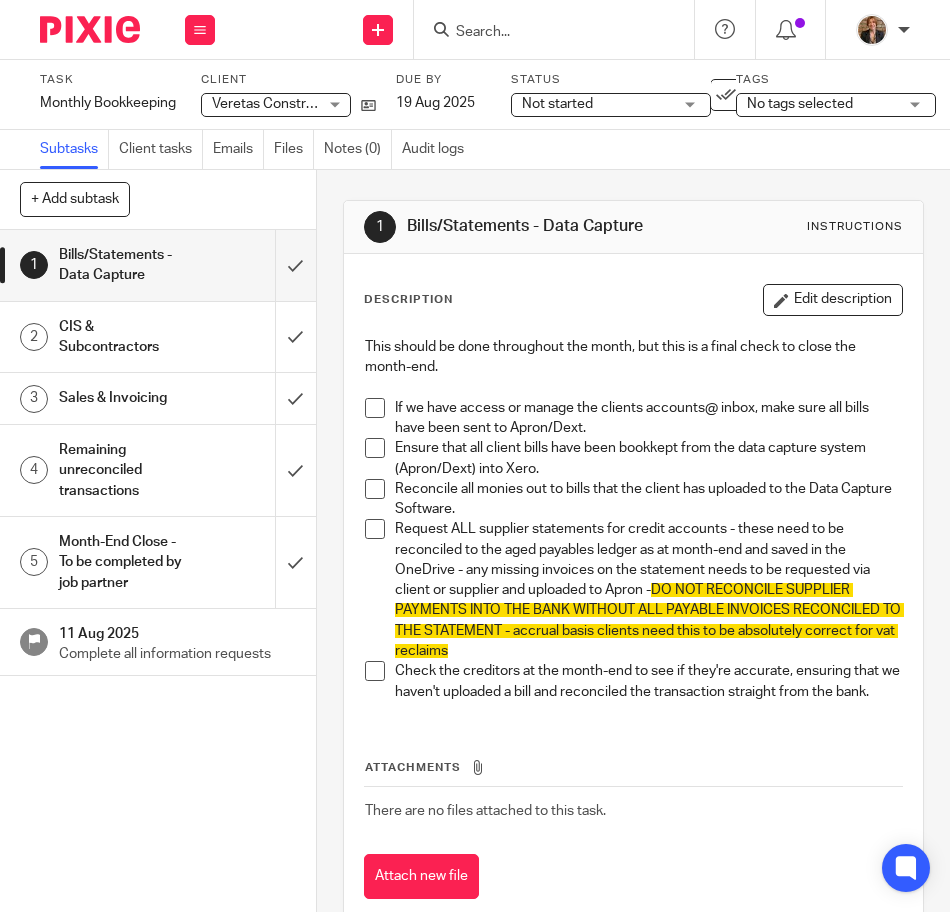 scroll, scrollTop: 0, scrollLeft: 0, axis: both 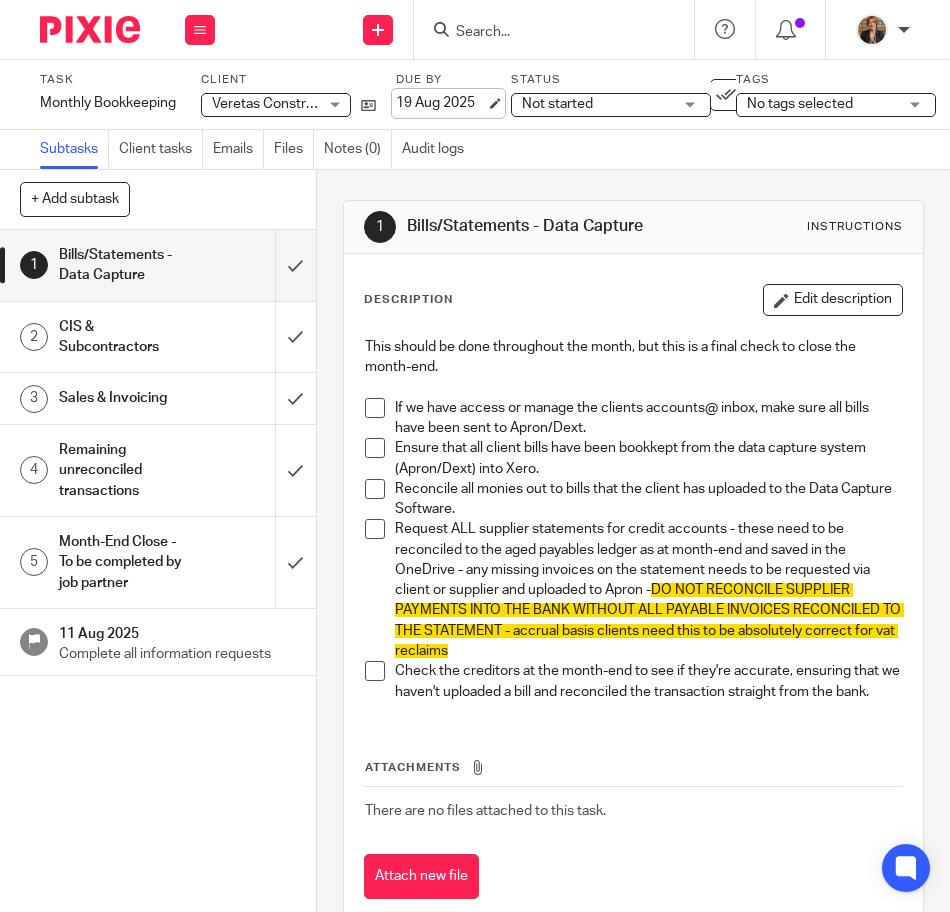 click on "19 Aug 2025" at bounding box center (441, 103) 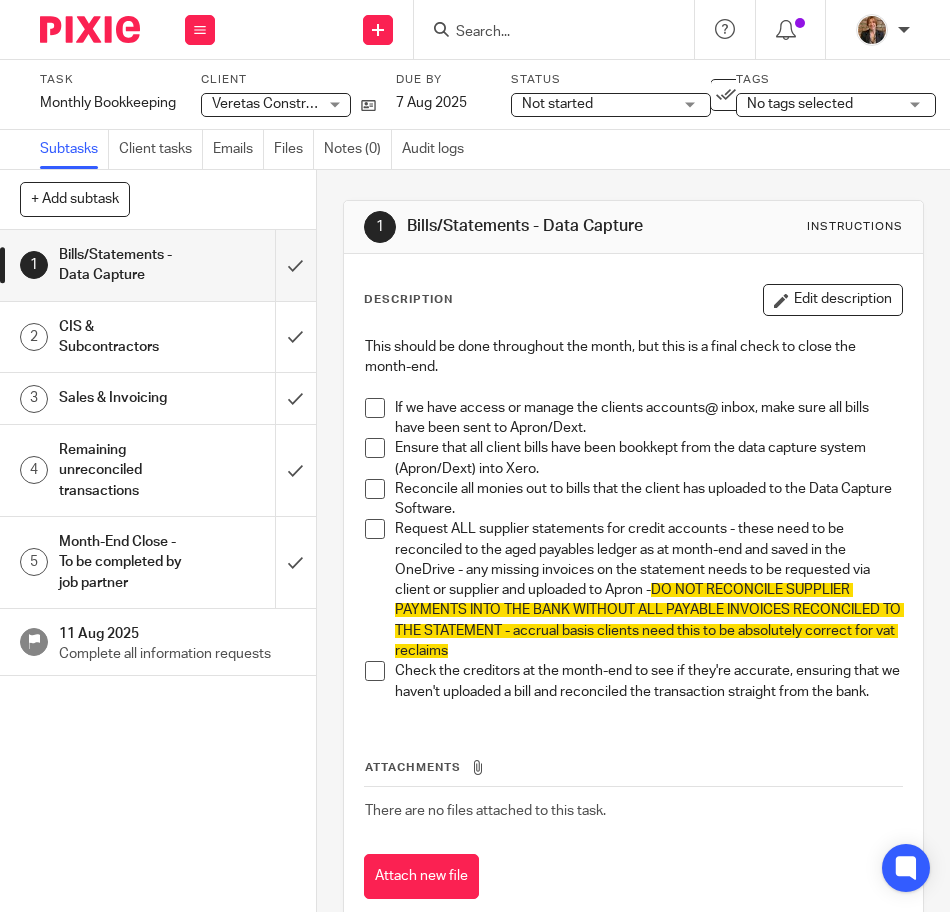 click at bounding box center [90, 29] 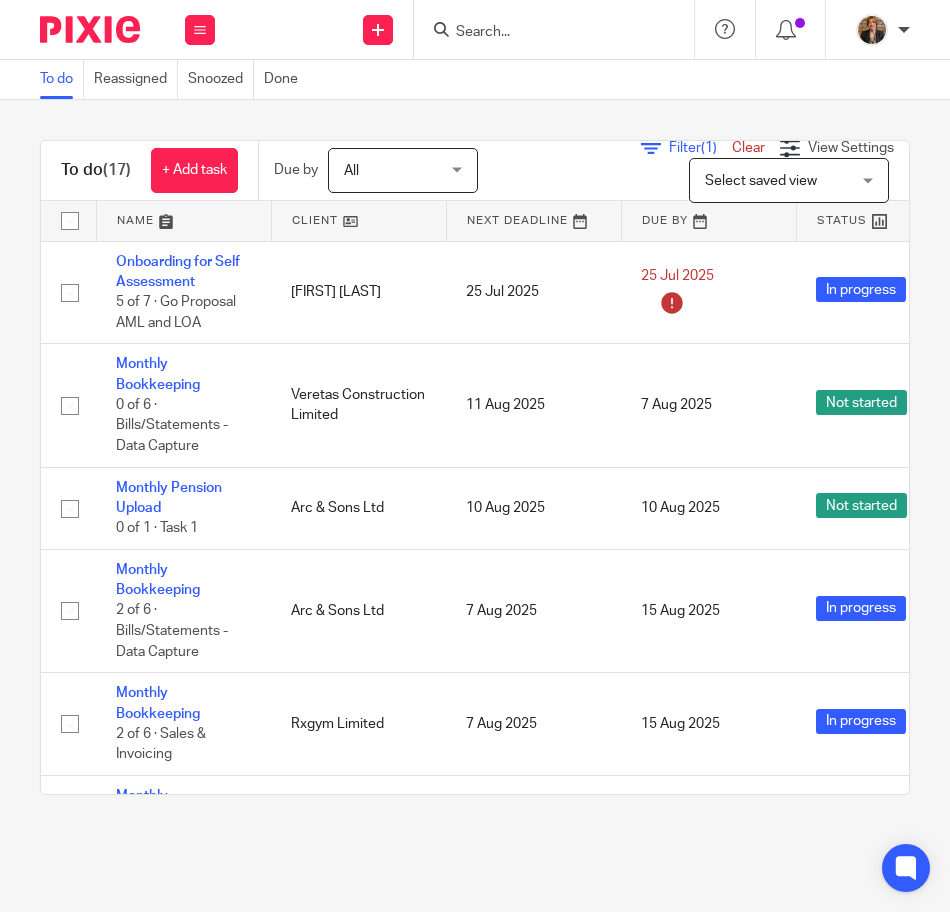 scroll, scrollTop: 0, scrollLeft: 0, axis: both 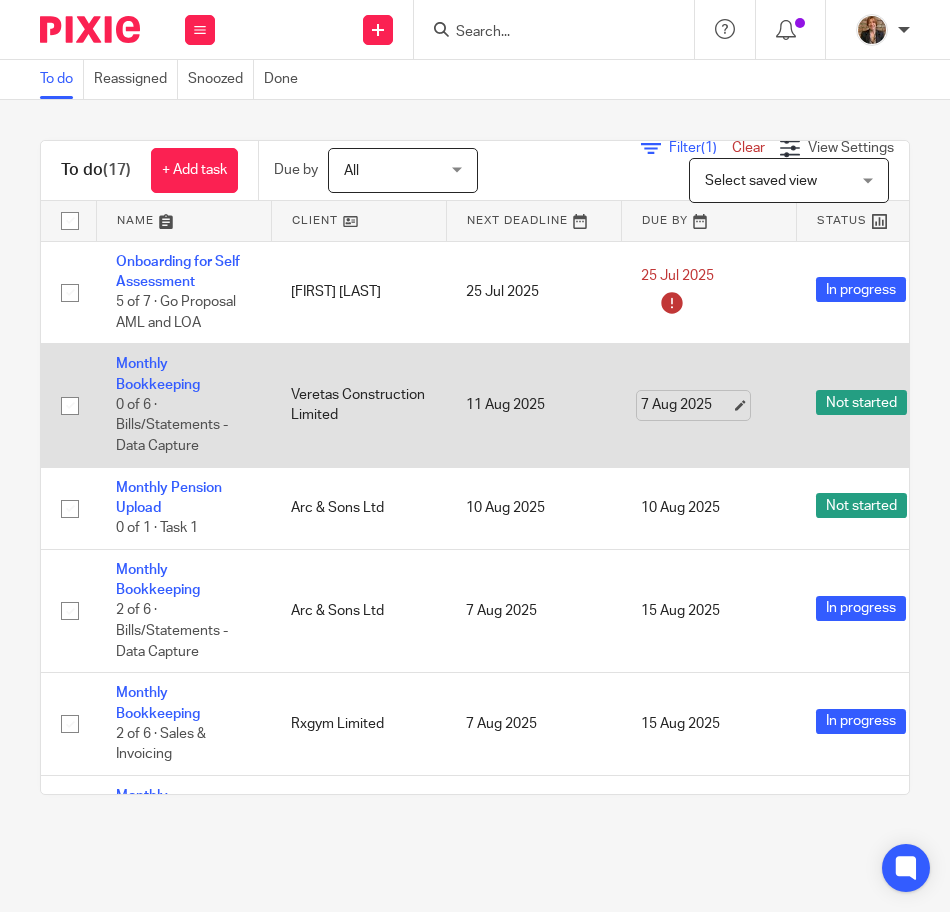 click on "7 Aug 2025" at bounding box center [686, 405] 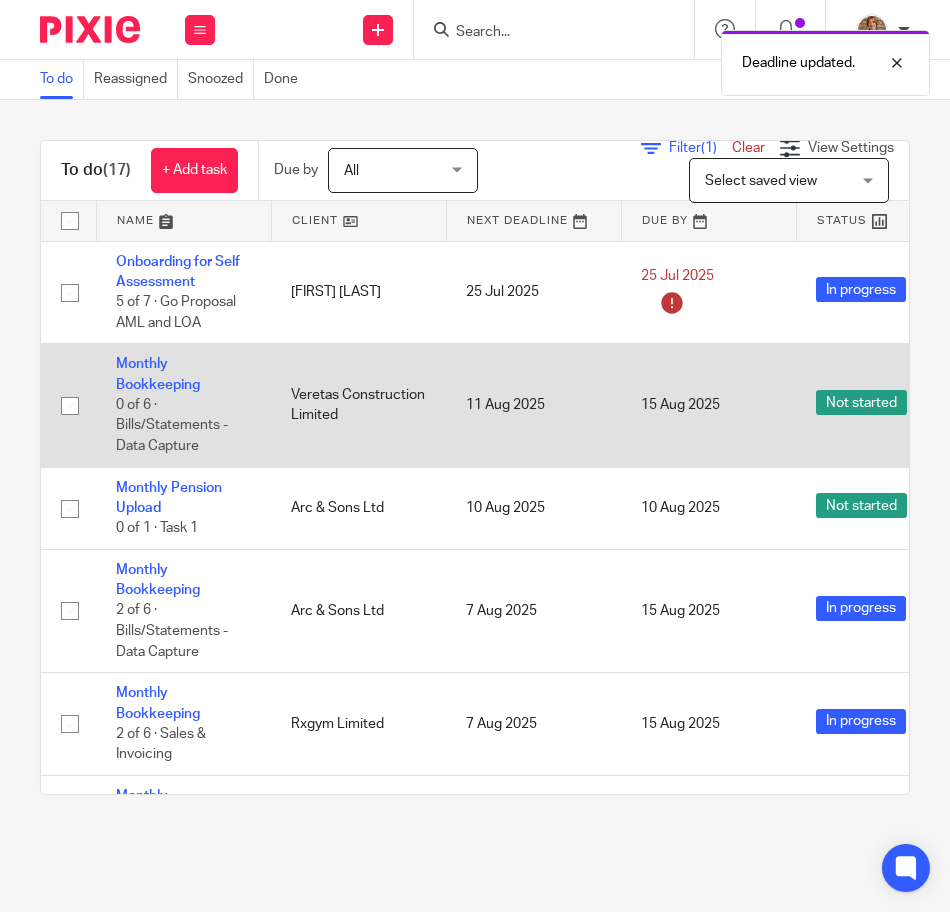 click on "11 Aug 2025" at bounding box center [533, 405] 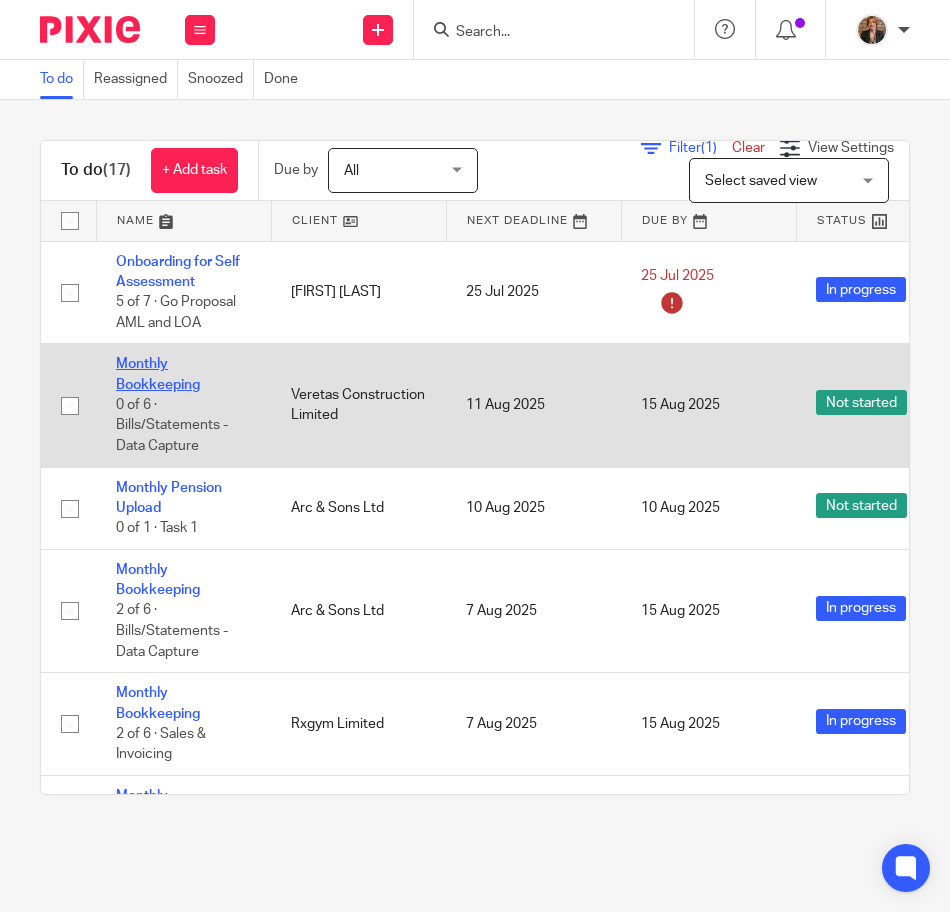 click on "Monthly Bookkeeping" at bounding box center (158, 374) 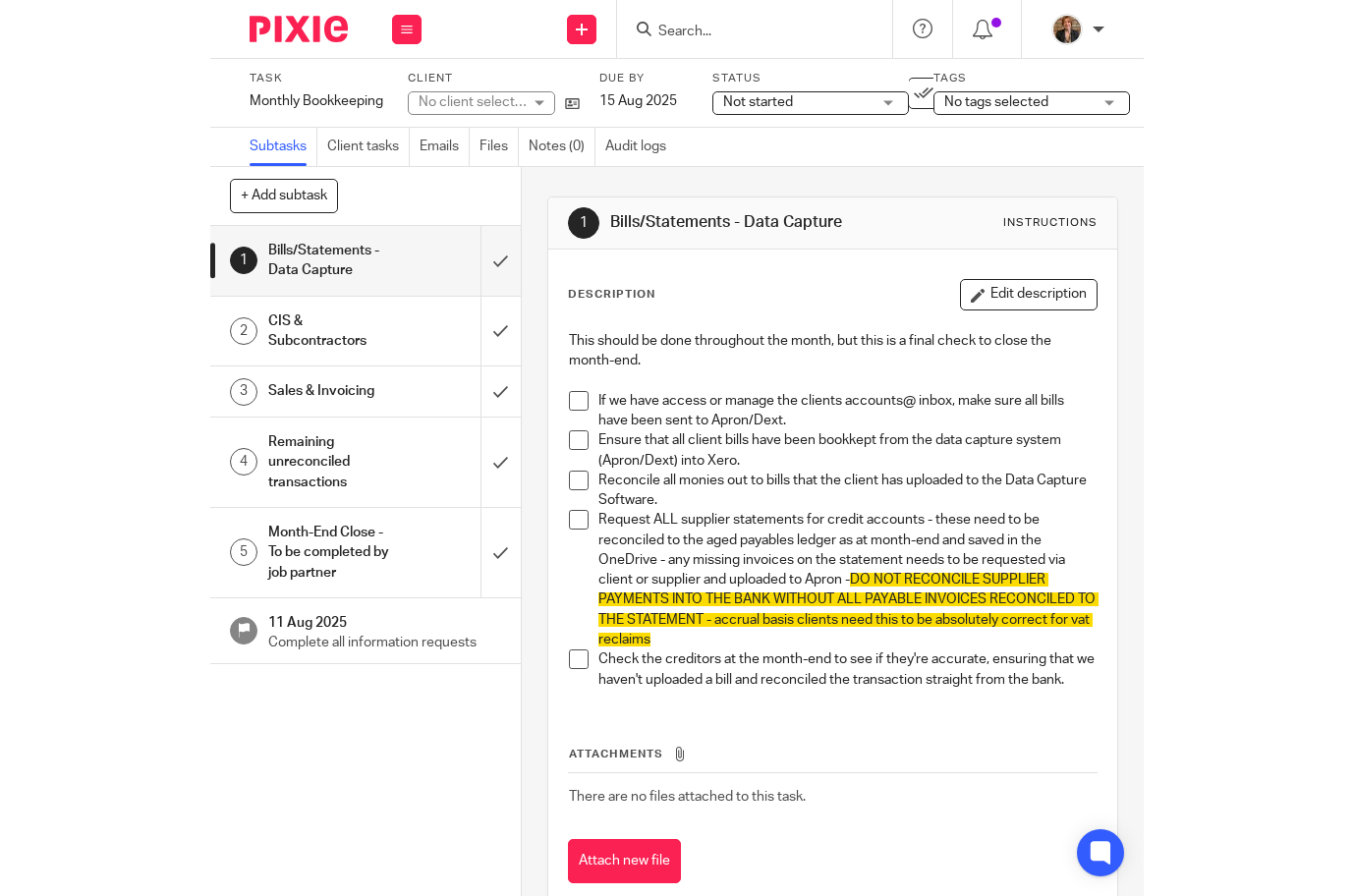 scroll, scrollTop: 0, scrollLeft: 0, axis: both 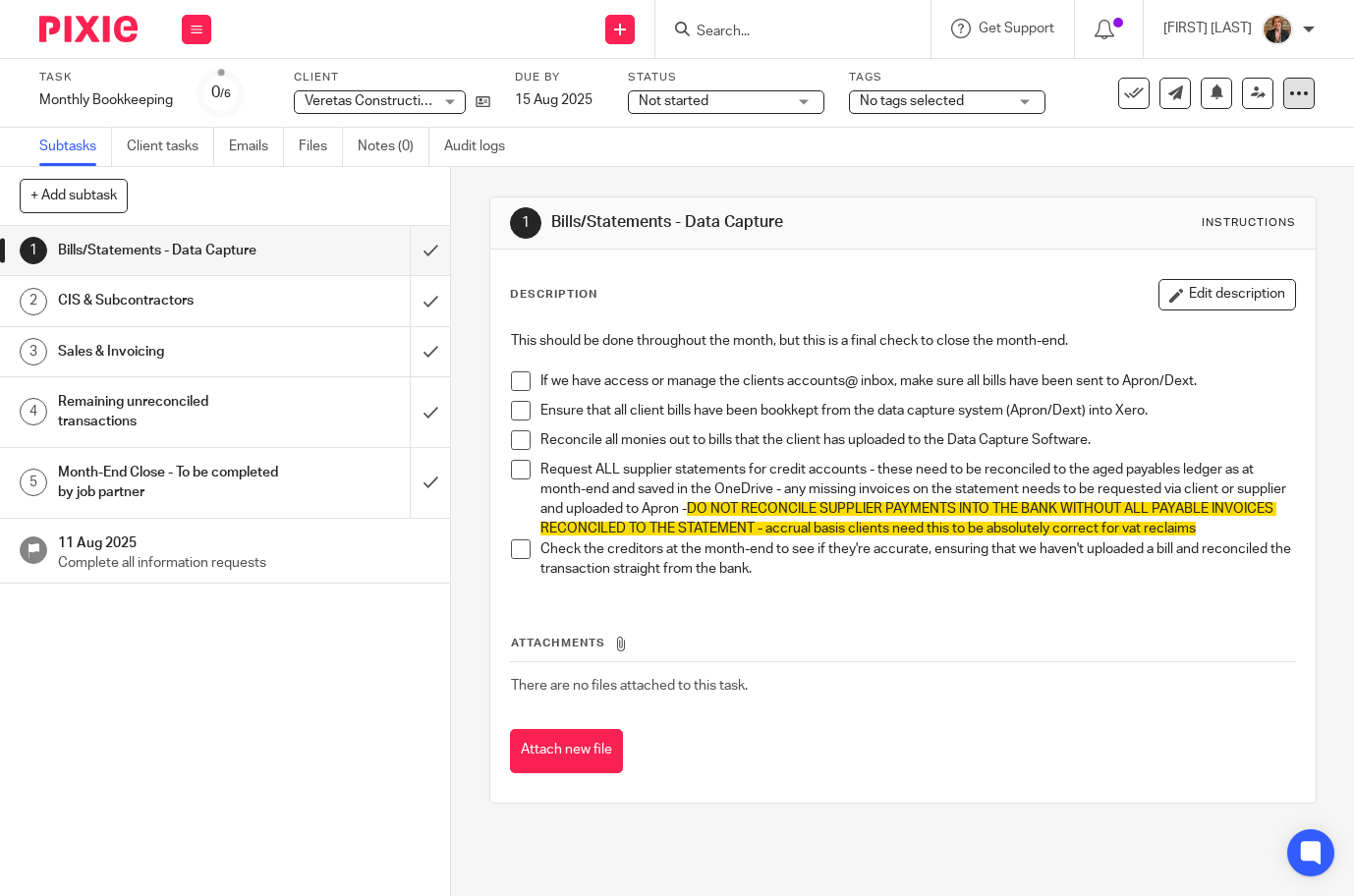click at bounding box center [1299, 93] 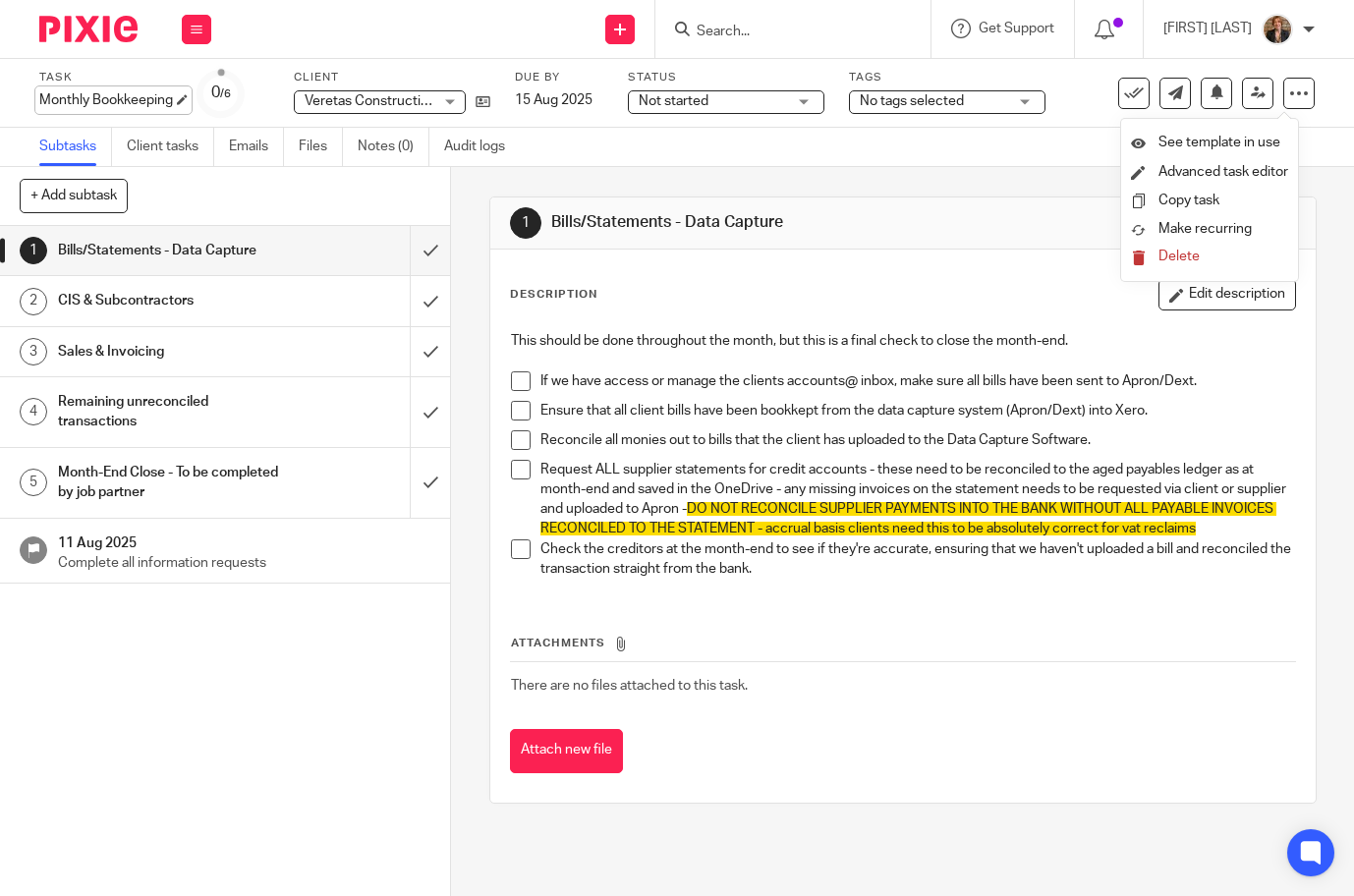 click on "Monthly Bookkeeping   Save
Monthly Bookkeeping" at bounding box center (106, 100) 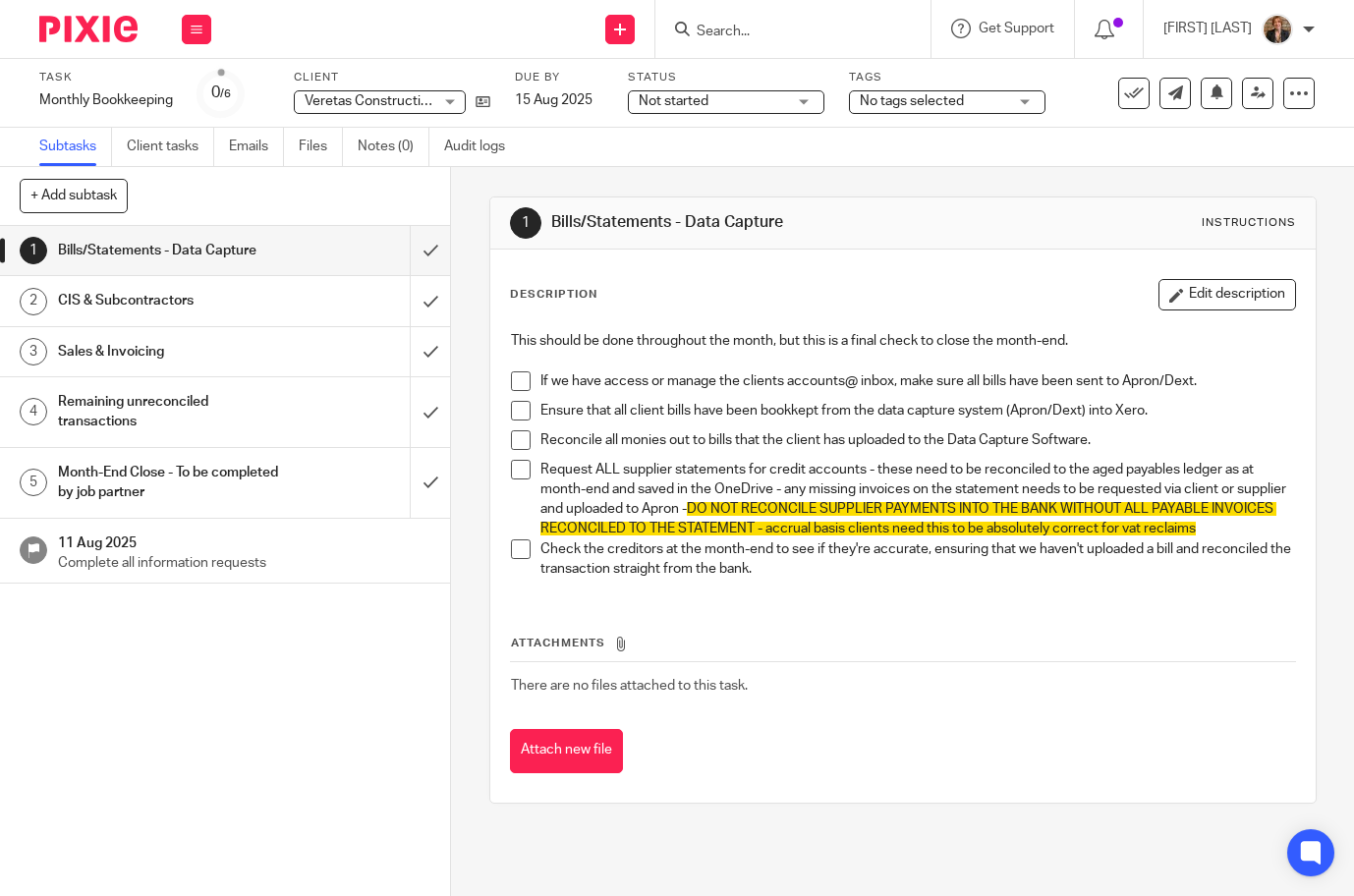click on "Task
Monthly Bookkeeping   Save
Monthly Bookkeeping
0 /6
Client
Veretas Construction Limited
Veretas Construction Limited
No client selected
11 Vista Court SPV Limited
AAEM UK Holdings Limited
Aaron Elder
Aaron Elder
Abby Adderley
Ab Joinery Services Limited
Above and Beyond Residential Care Services Ltd
Adam Brown
Adam Brown
Adam Brown Dance Company Limited
Adam Mckeown
Adam Mcmullen
Adam Pilkington
Adam Sparks
Adam Sparks
AFIG Holdings" at bounding box center (677, 93) 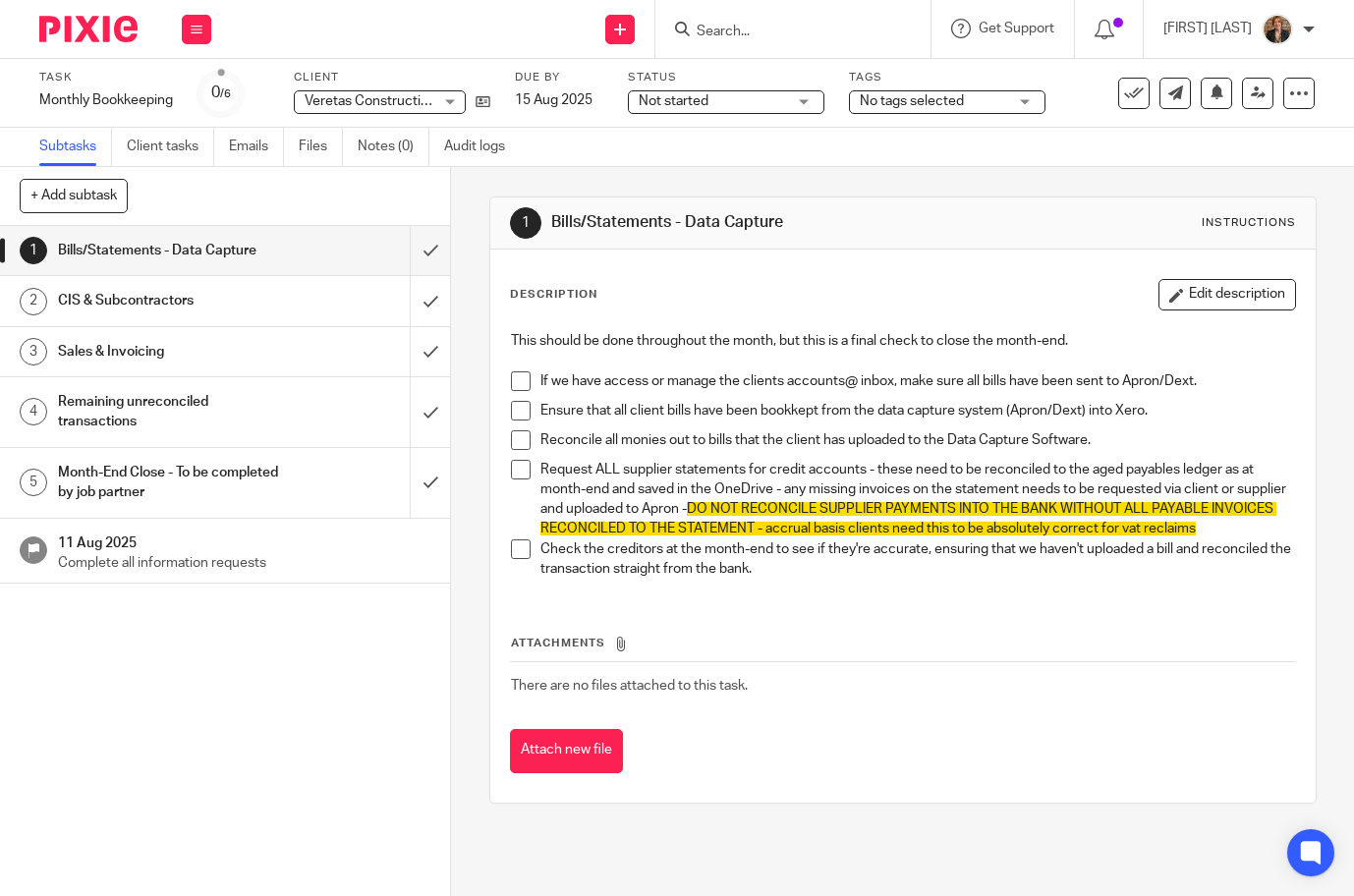 click at bounding box center (88, 28) 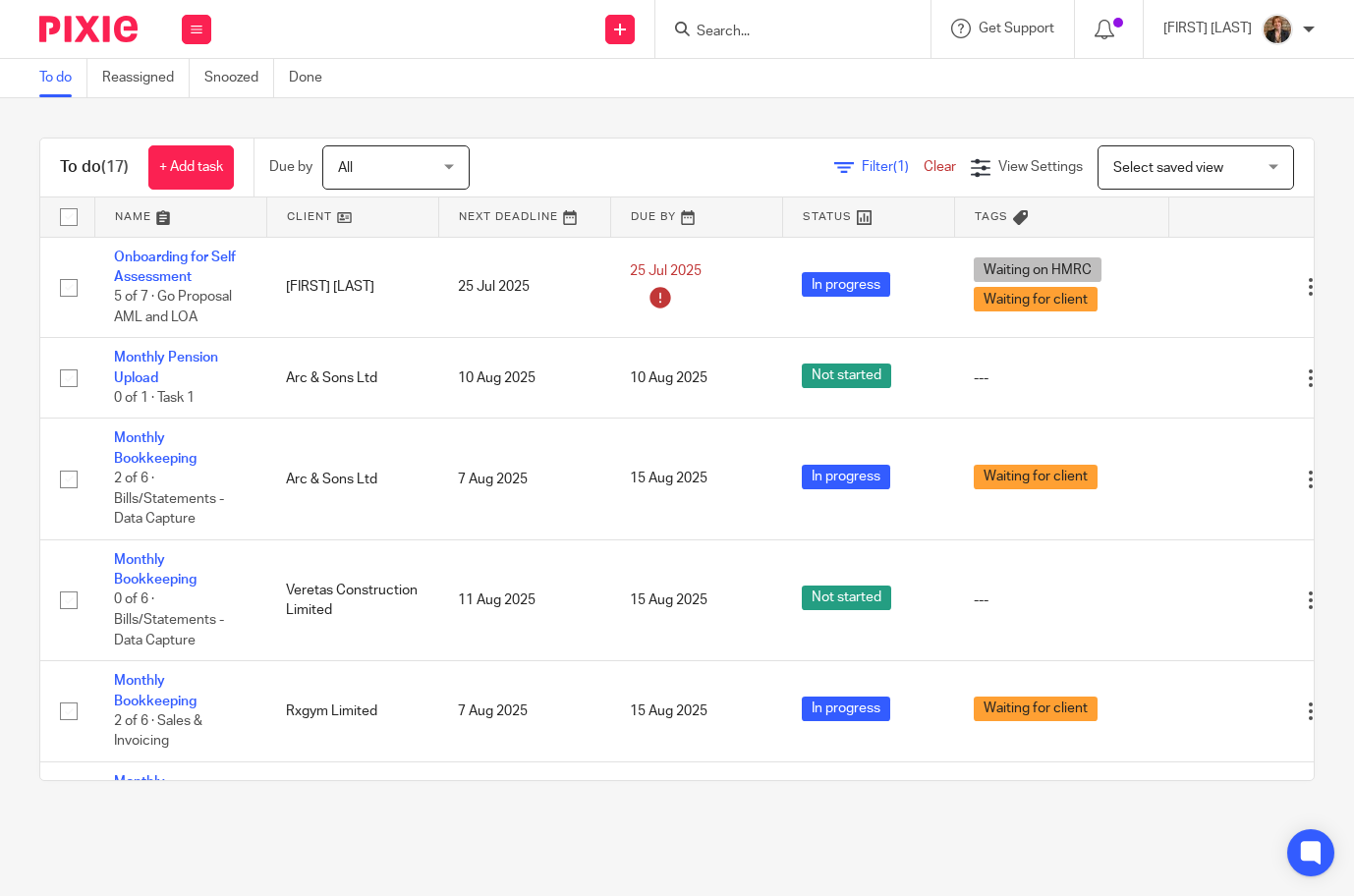 scroll, scrollTop: 0, scrollLeft: 0, axis: both 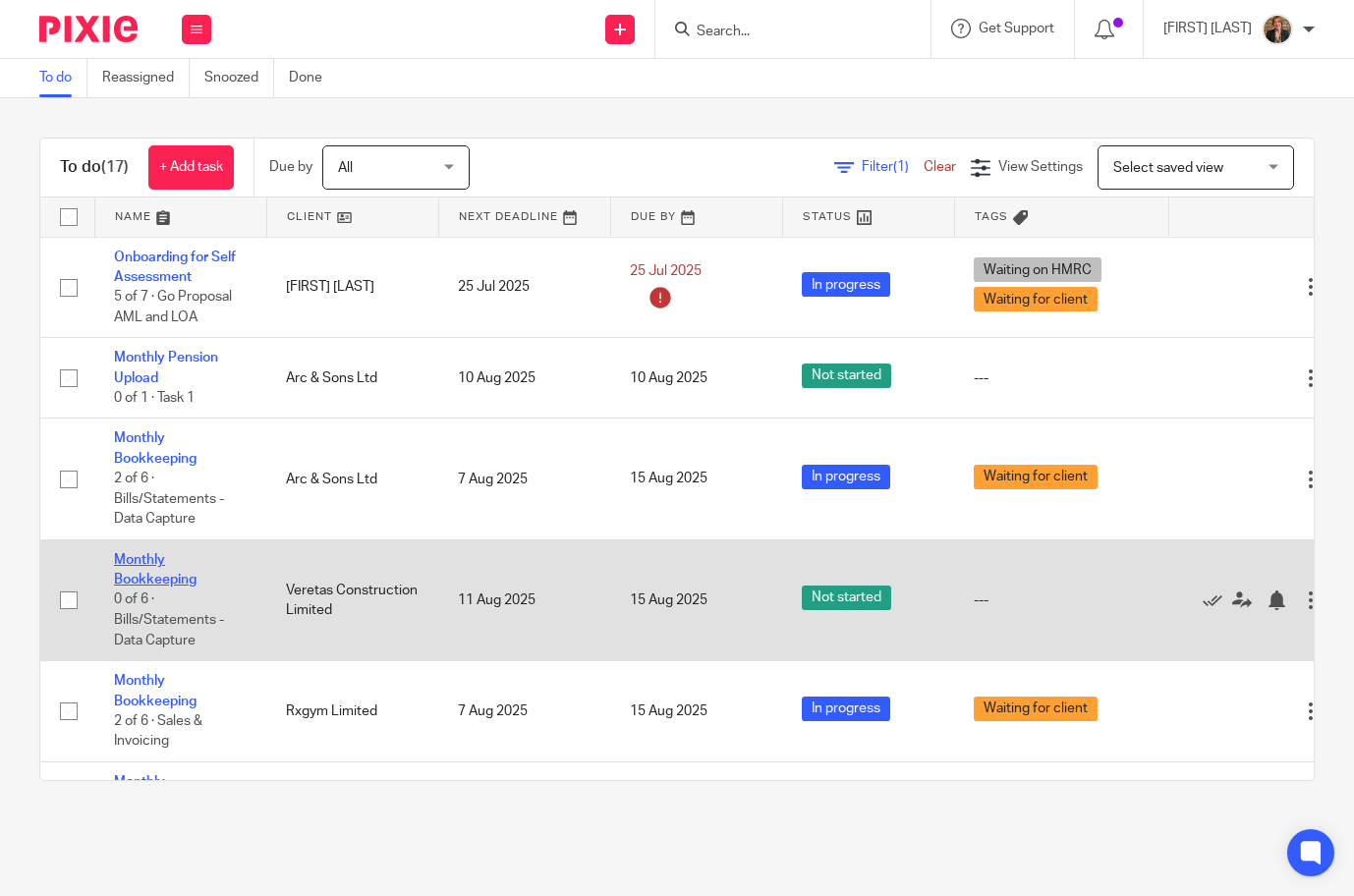 click on "Monthly Bookkeeping" at bounding box center [155, 570] 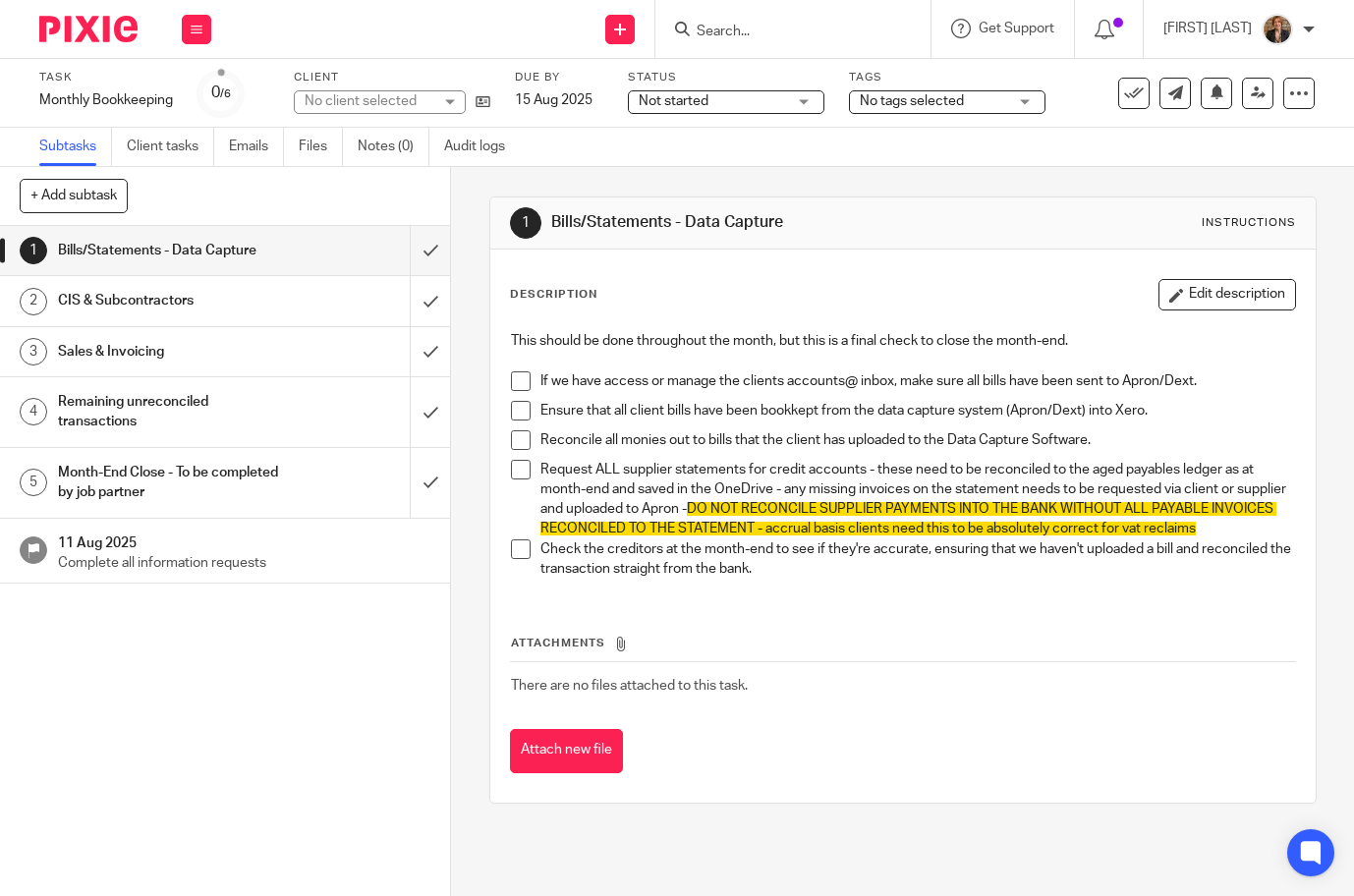 scroll, scrollTop: 0, scrollLeft: 0, axis: both 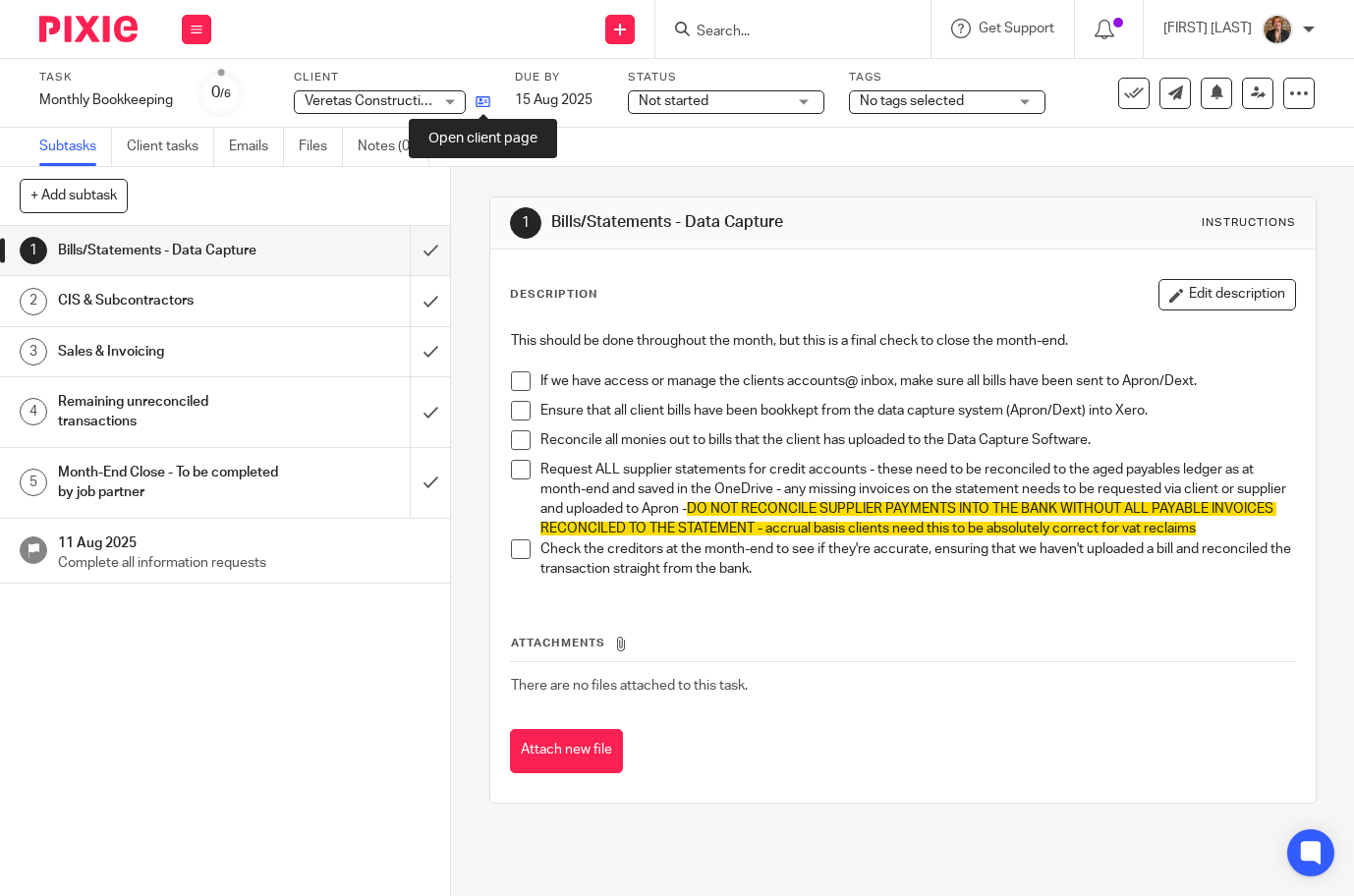 click at bounding box center (482, 101) 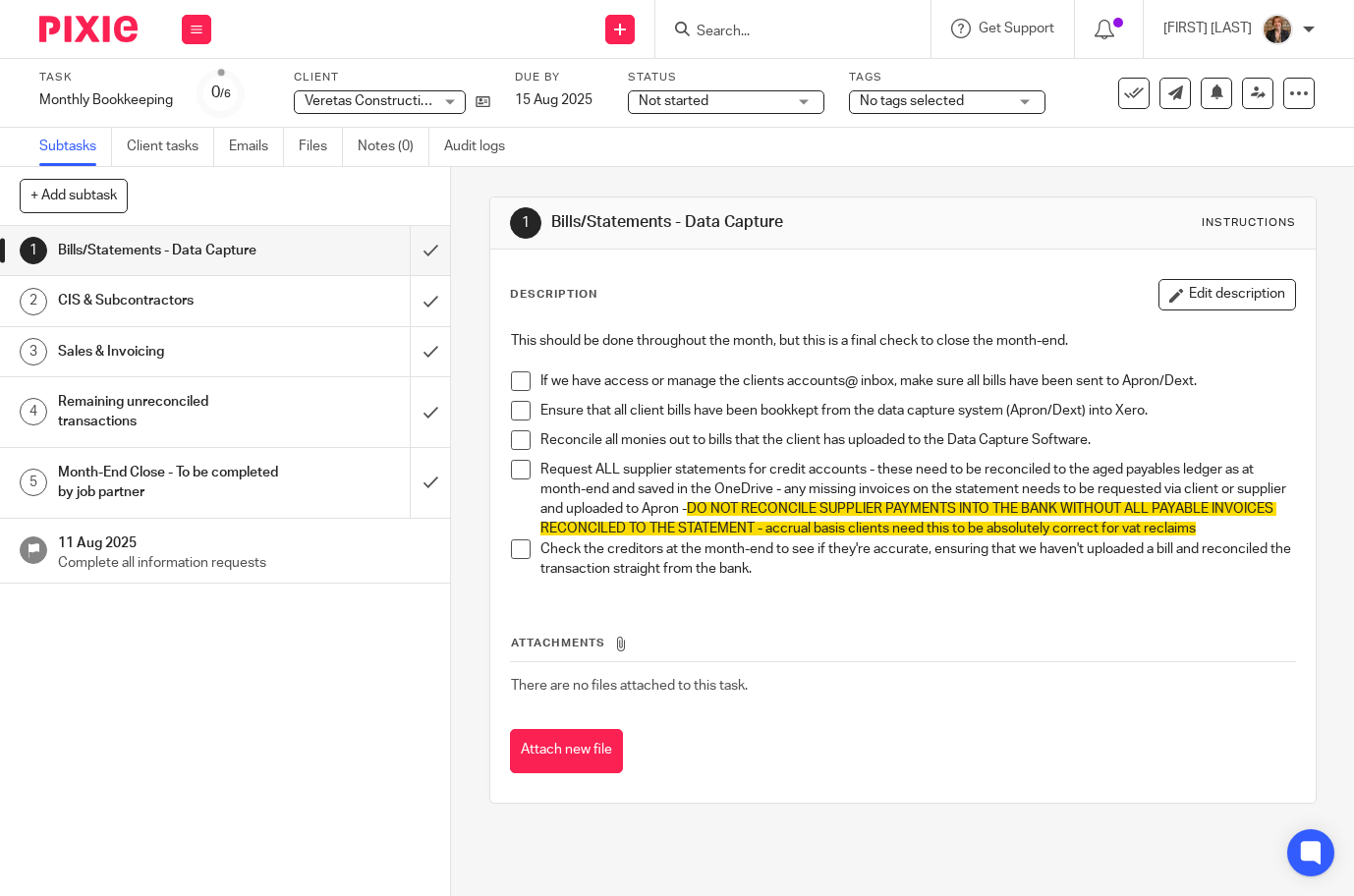 click at bounding box center (88, 28) 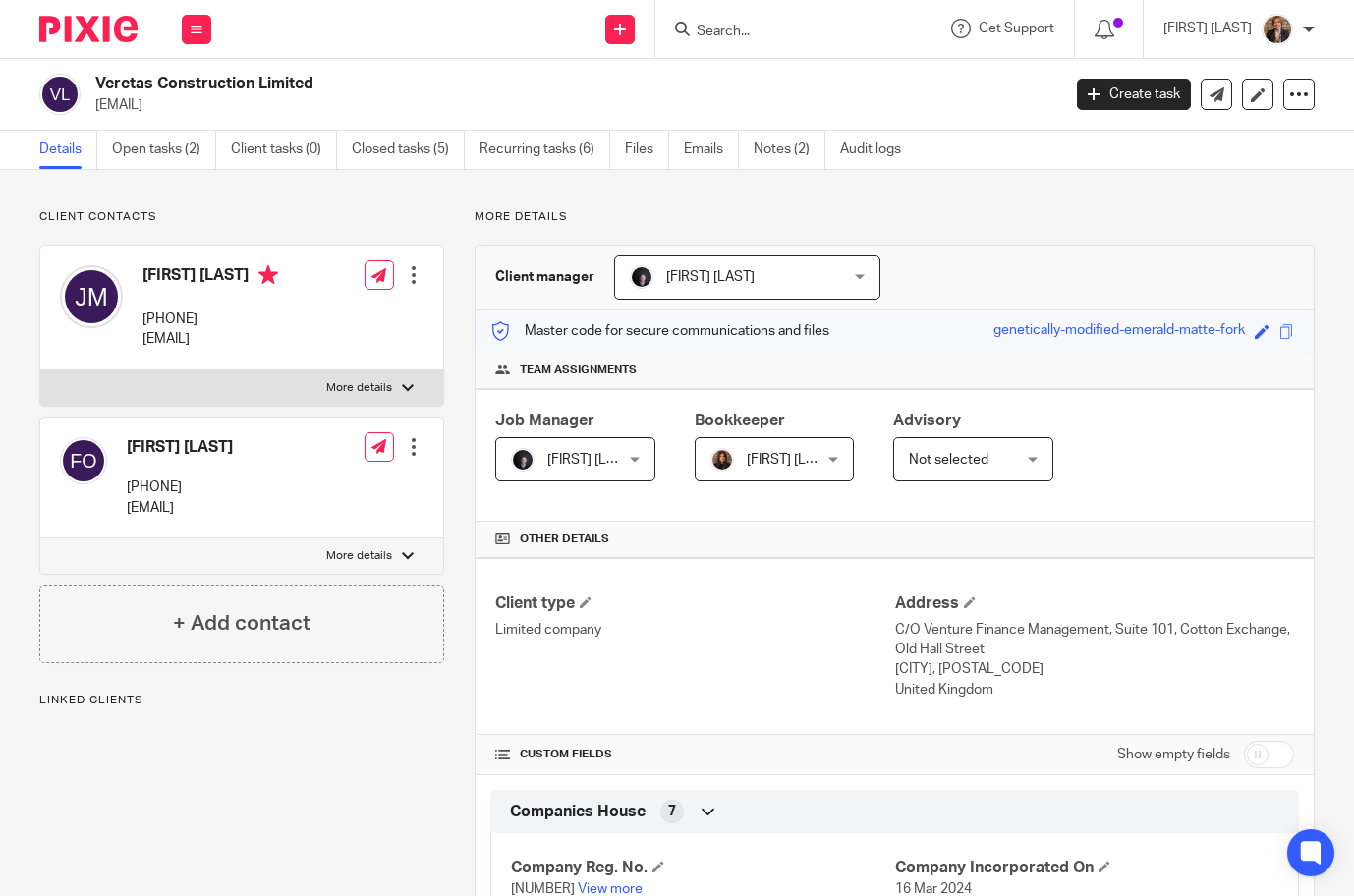 scroll, scrollTop: 0, scrollLeft: 0, axis: both 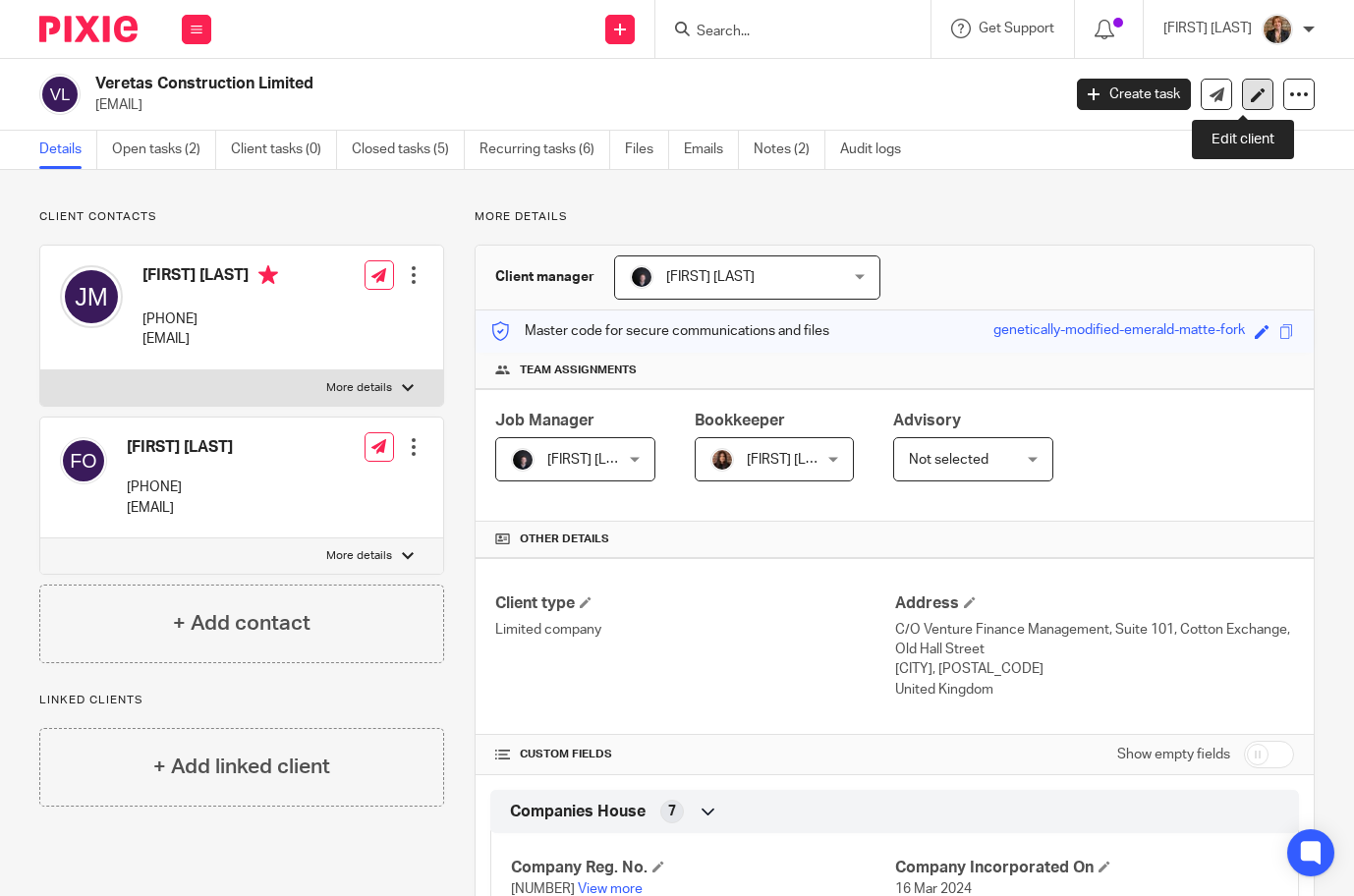 click at bounding box center (1258, 94) 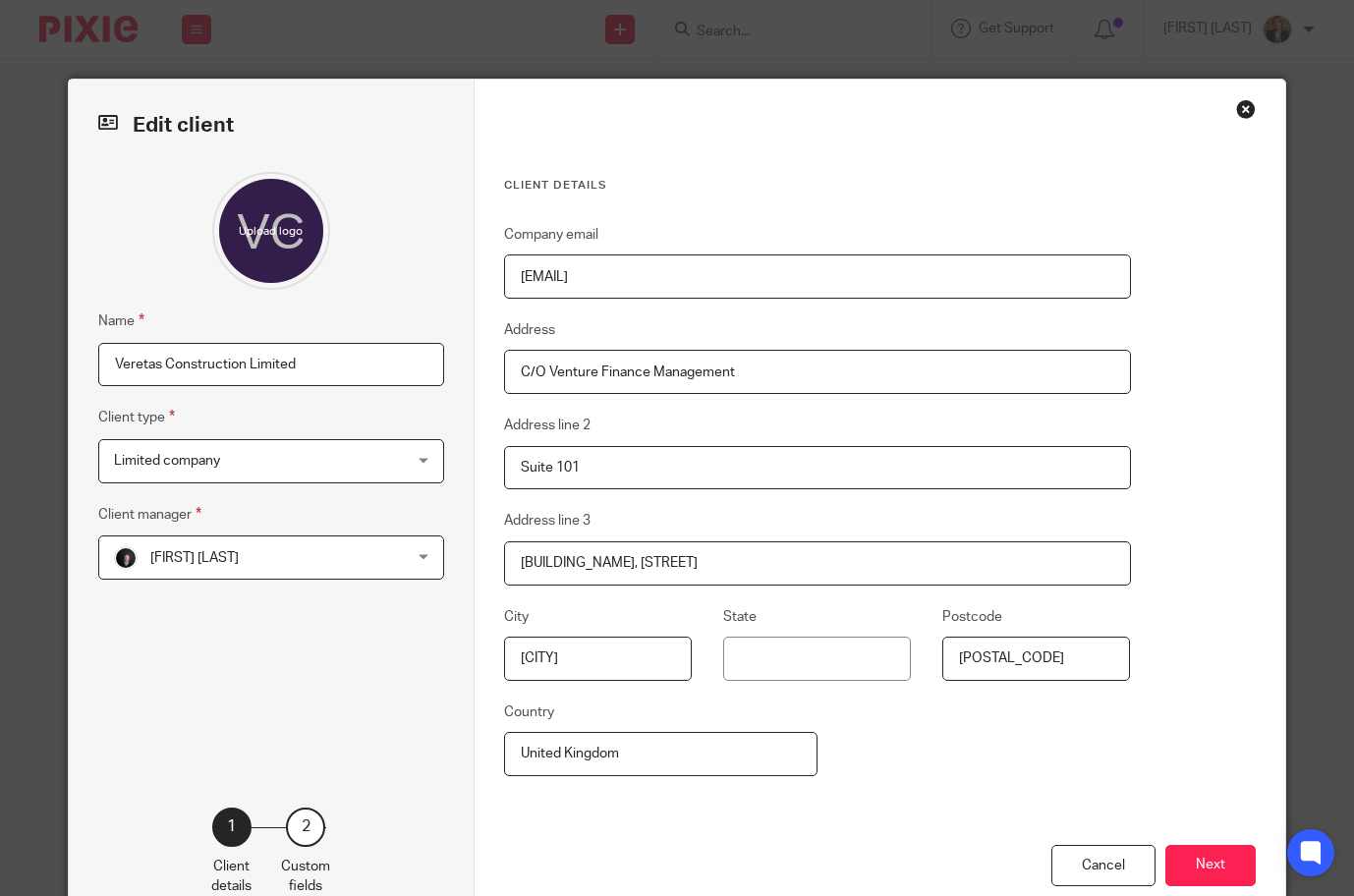 scroll, scrollTop: 0, scrollLeft: 0, axis: both 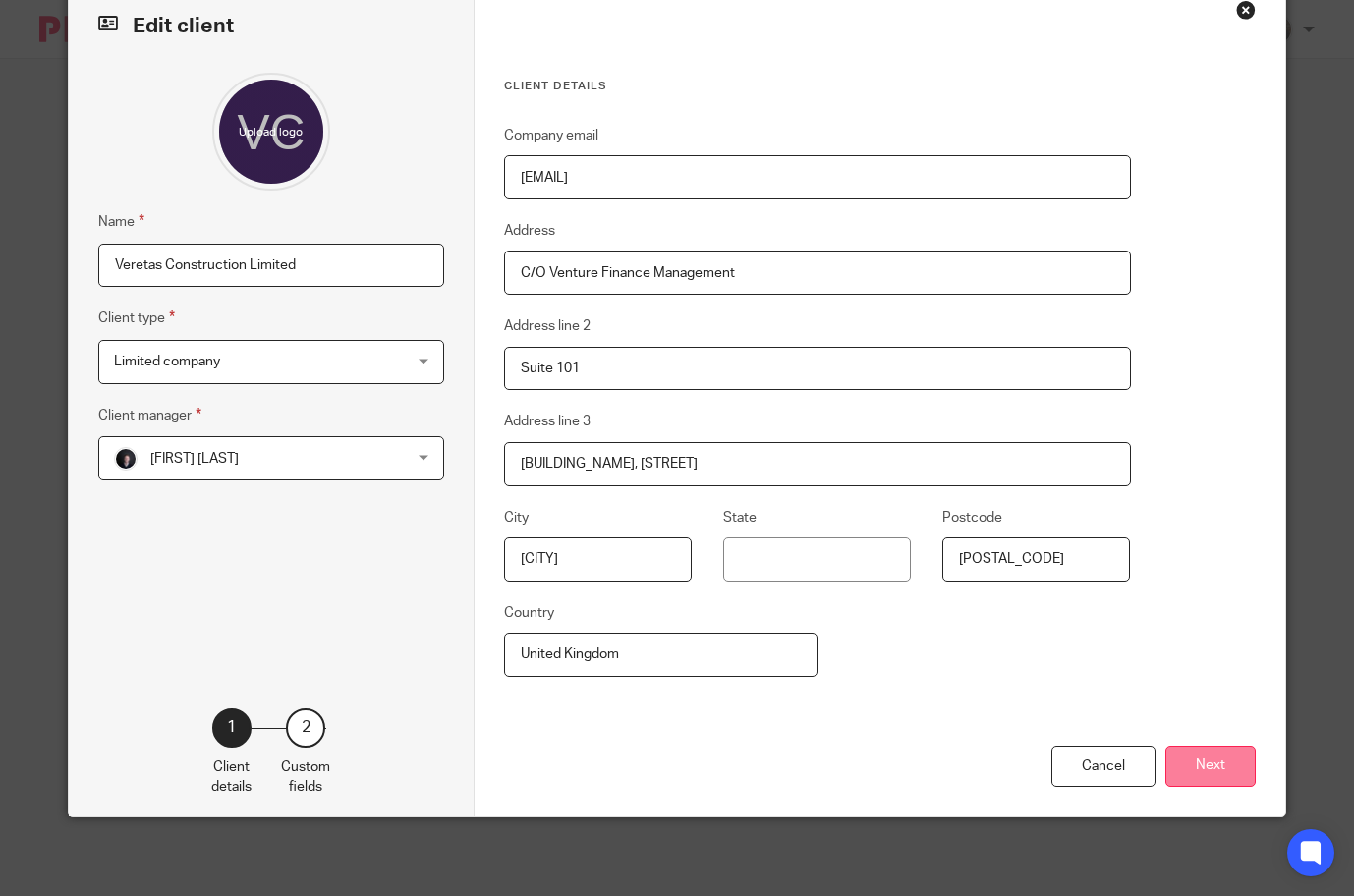 click on "Next" at bounding box center [1211, 766] 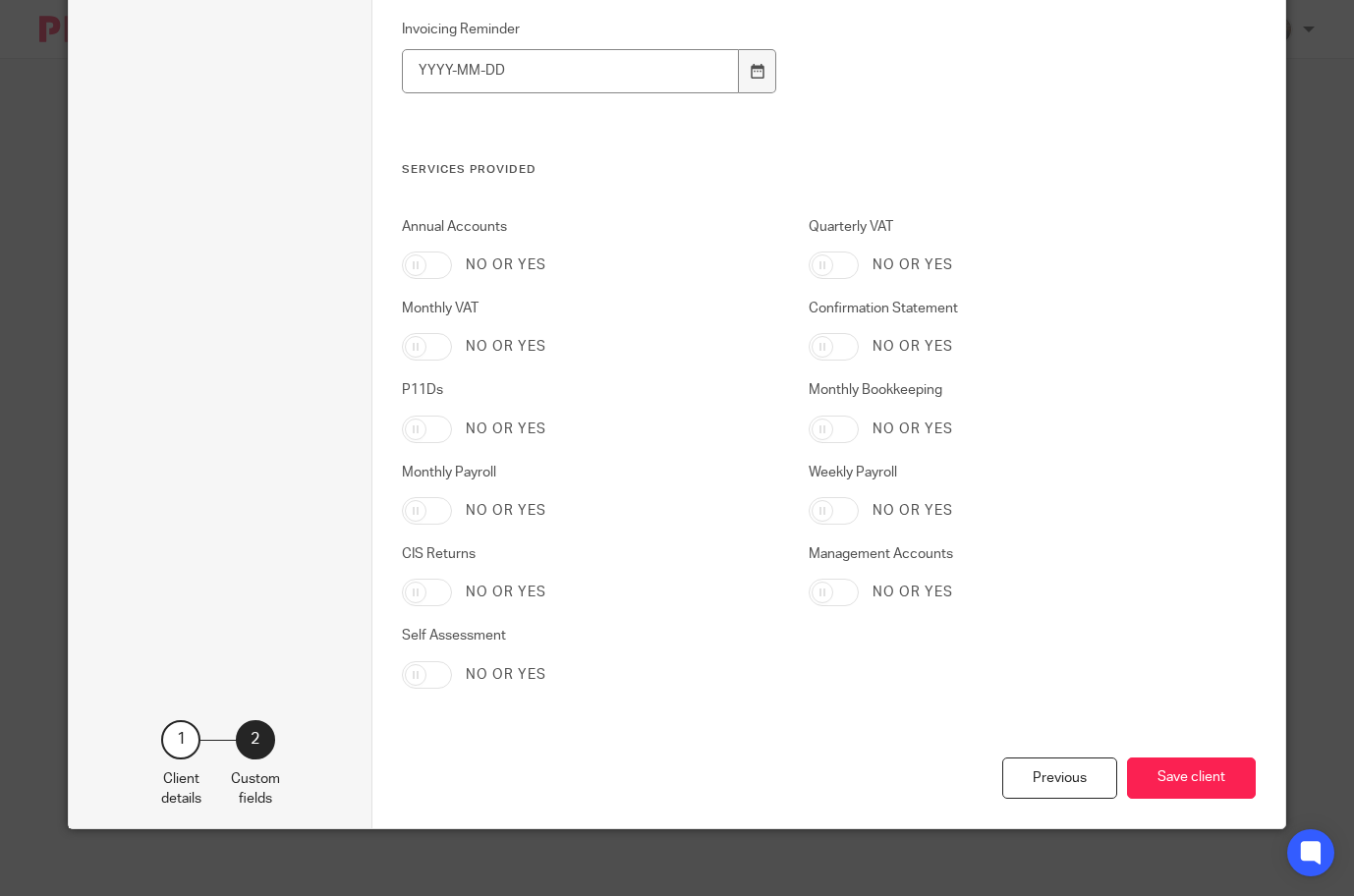 scroll, scrollTop: 4006, scrollLeft: 0, axis: vertical 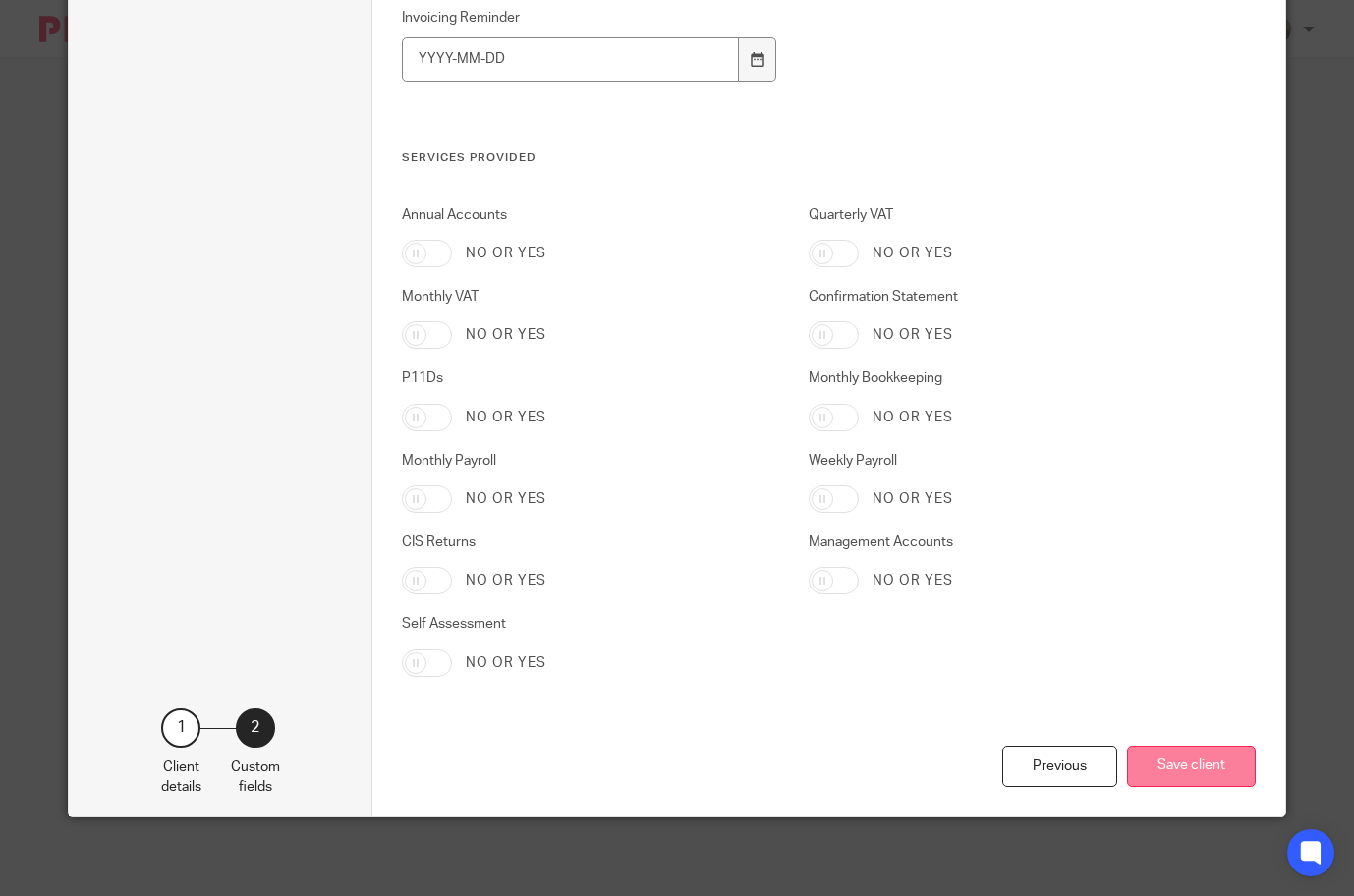 click on "Save client" at bounding box center (1191, 766) 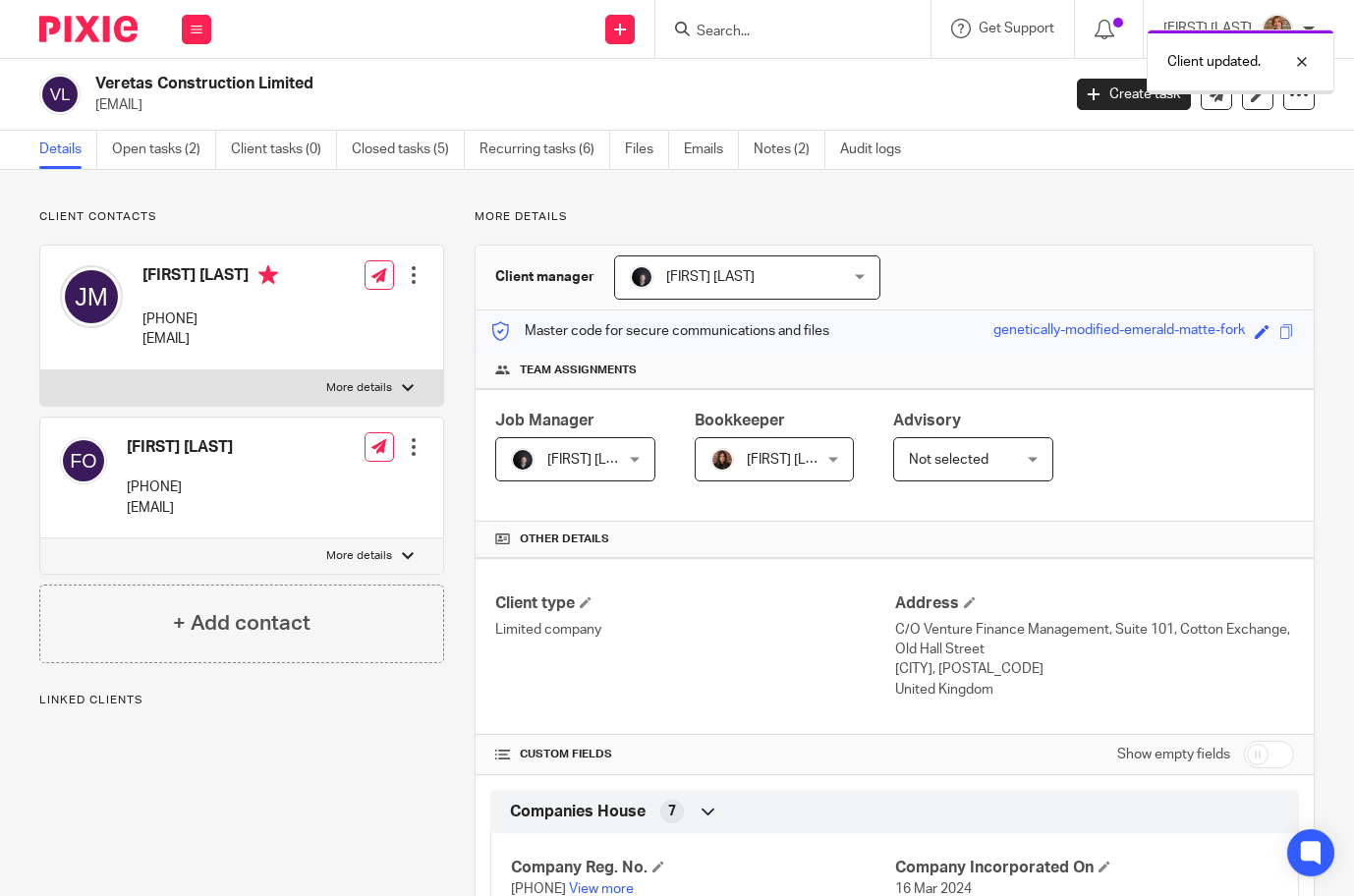 scroll, scrollTop: 0, scrollLeft: 0, axis: both 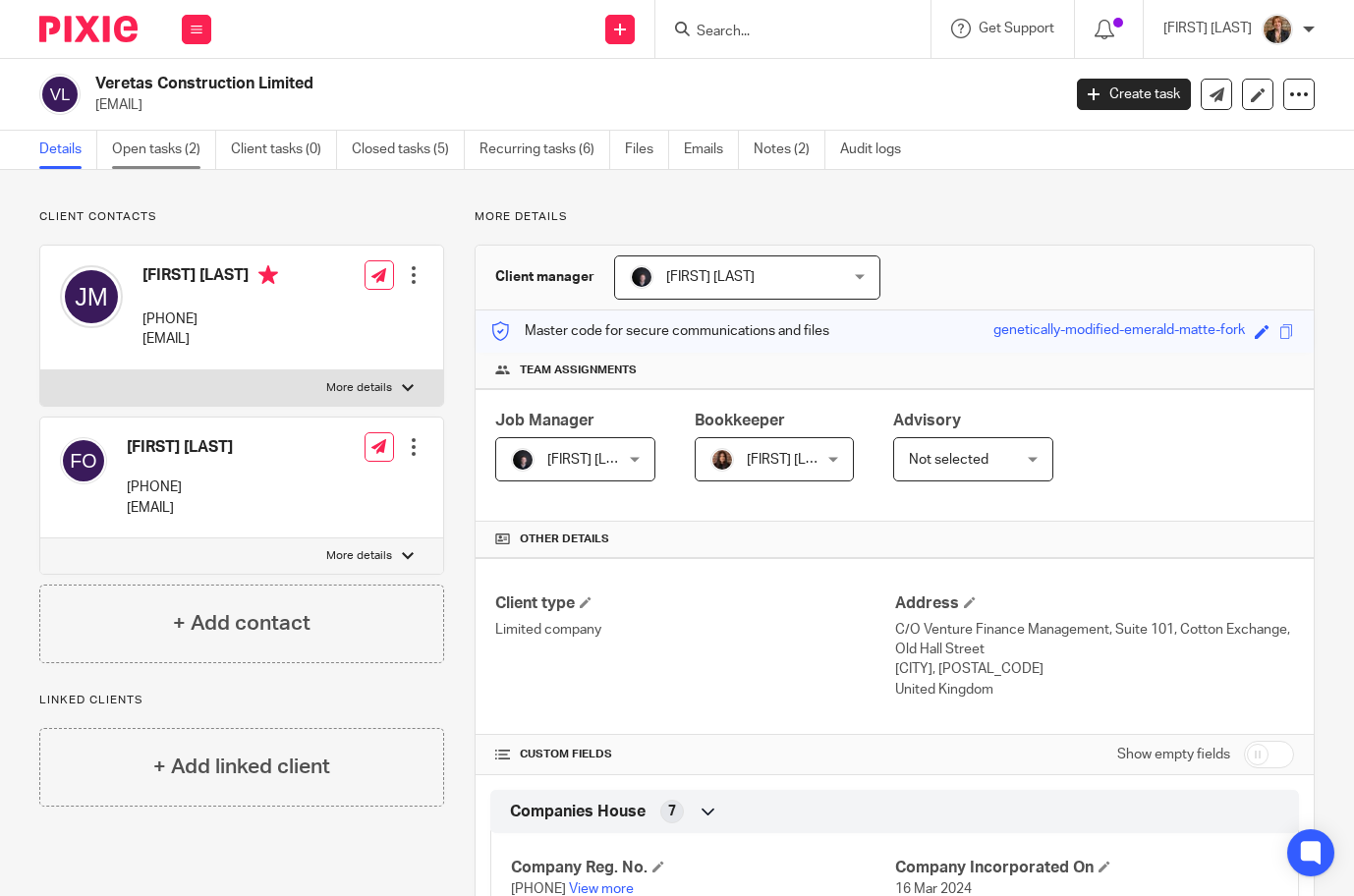 click on "Open tasks (2)" at bounding box center (164, 149) 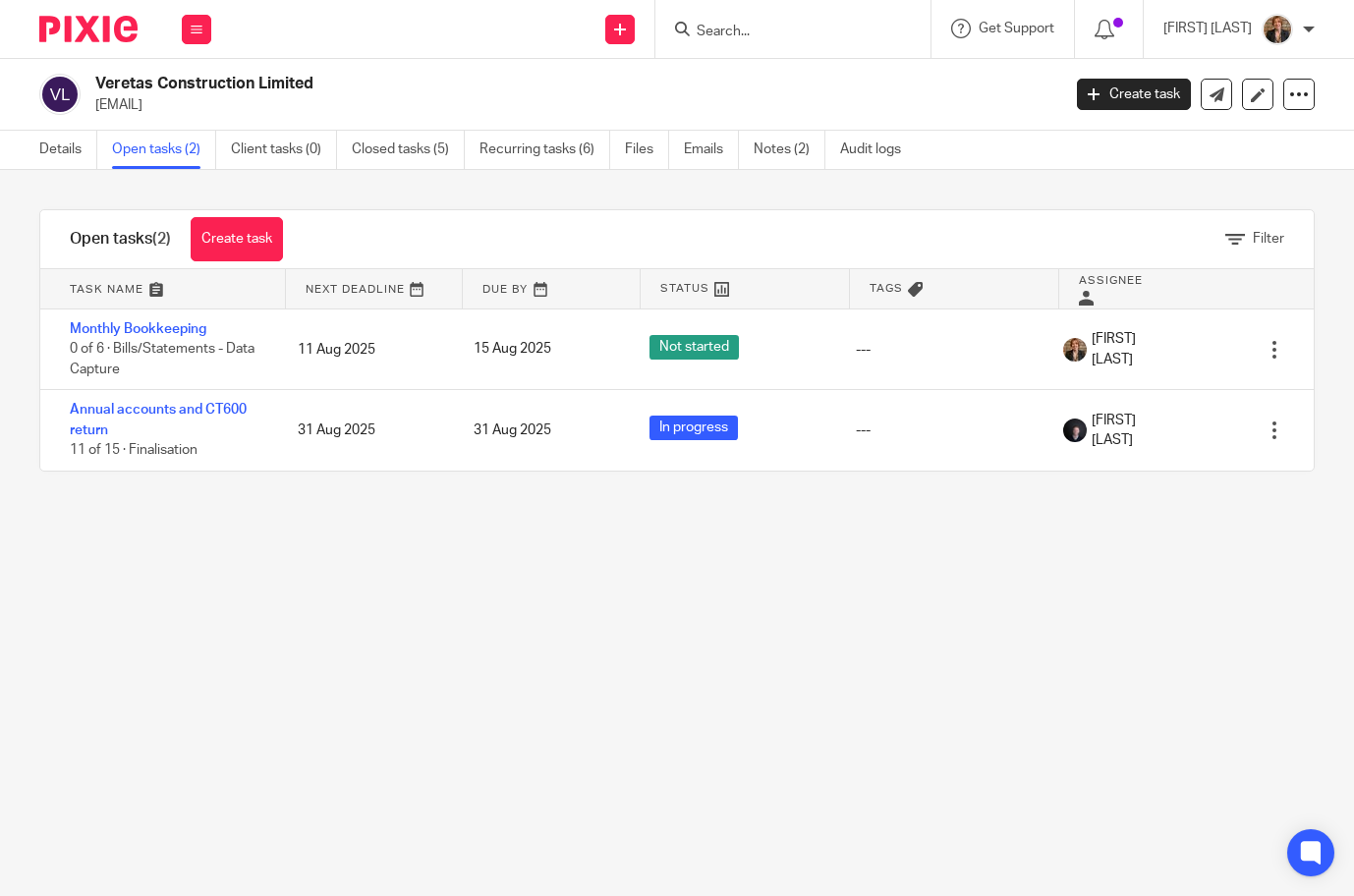 scroll, scrollTop: 0, scrollLeft: 0, axis: both 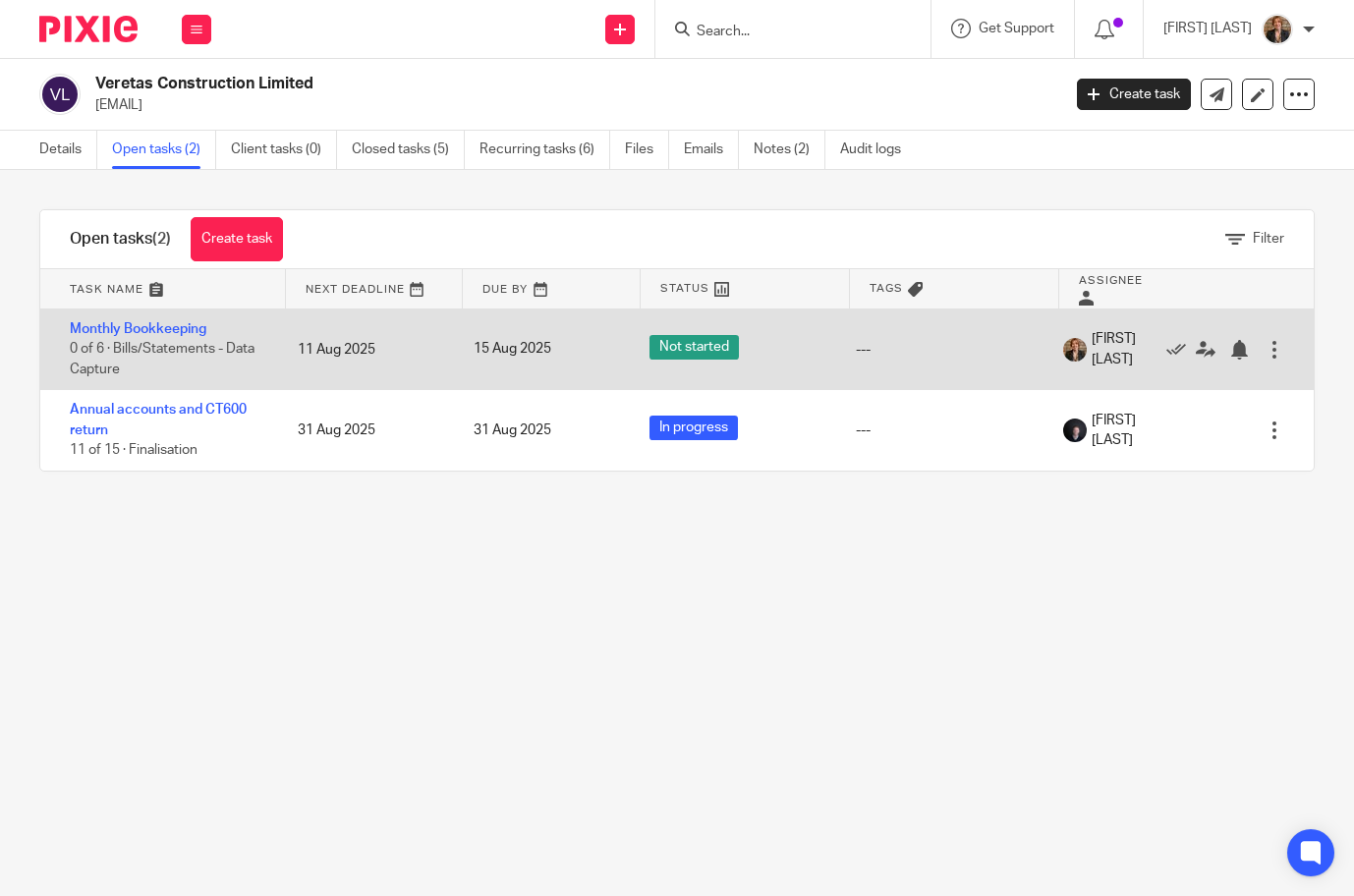 click at bounding box center [1274, 350] 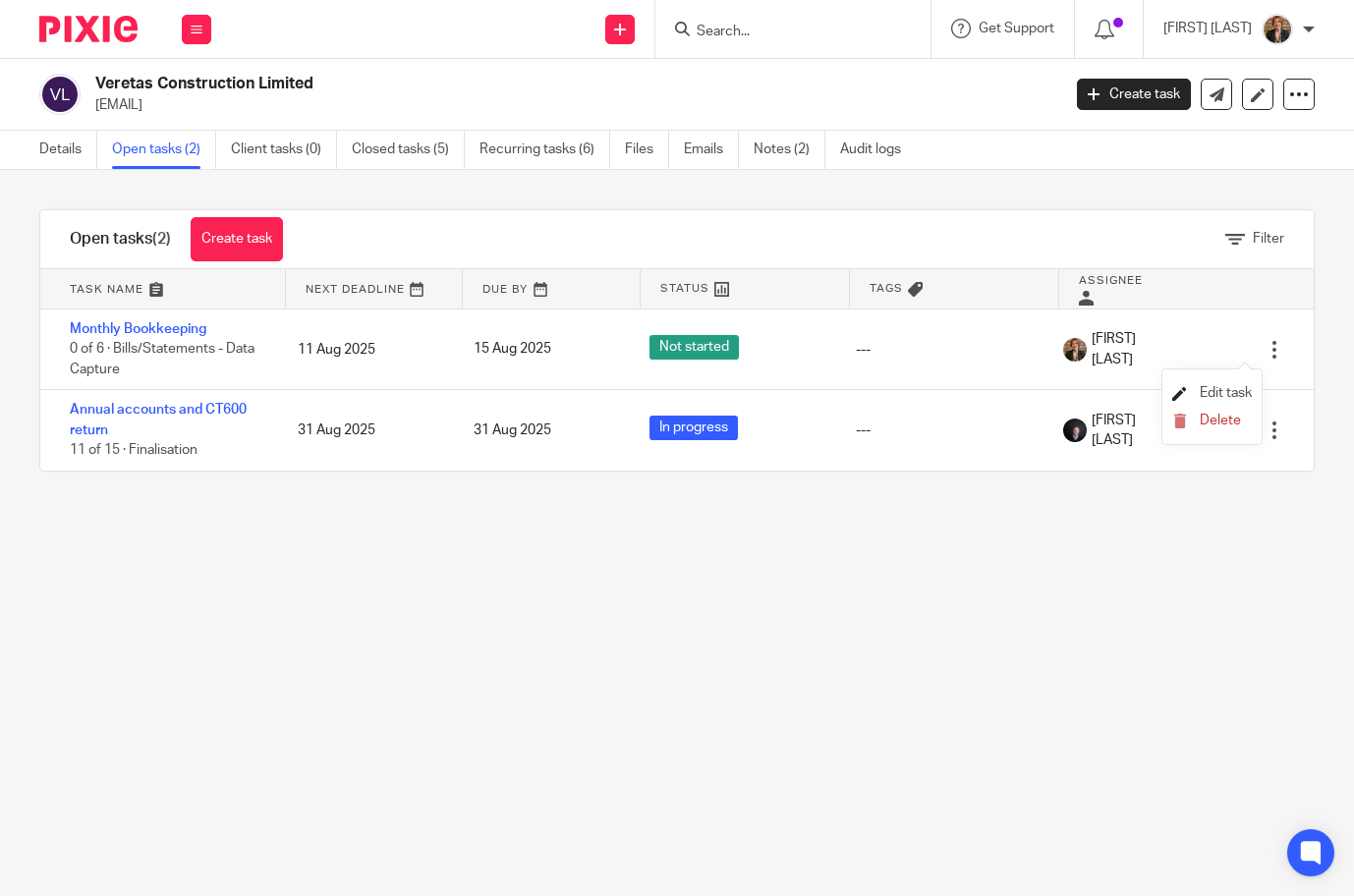 click on "Edit task" at bounding box center [1225, 393] 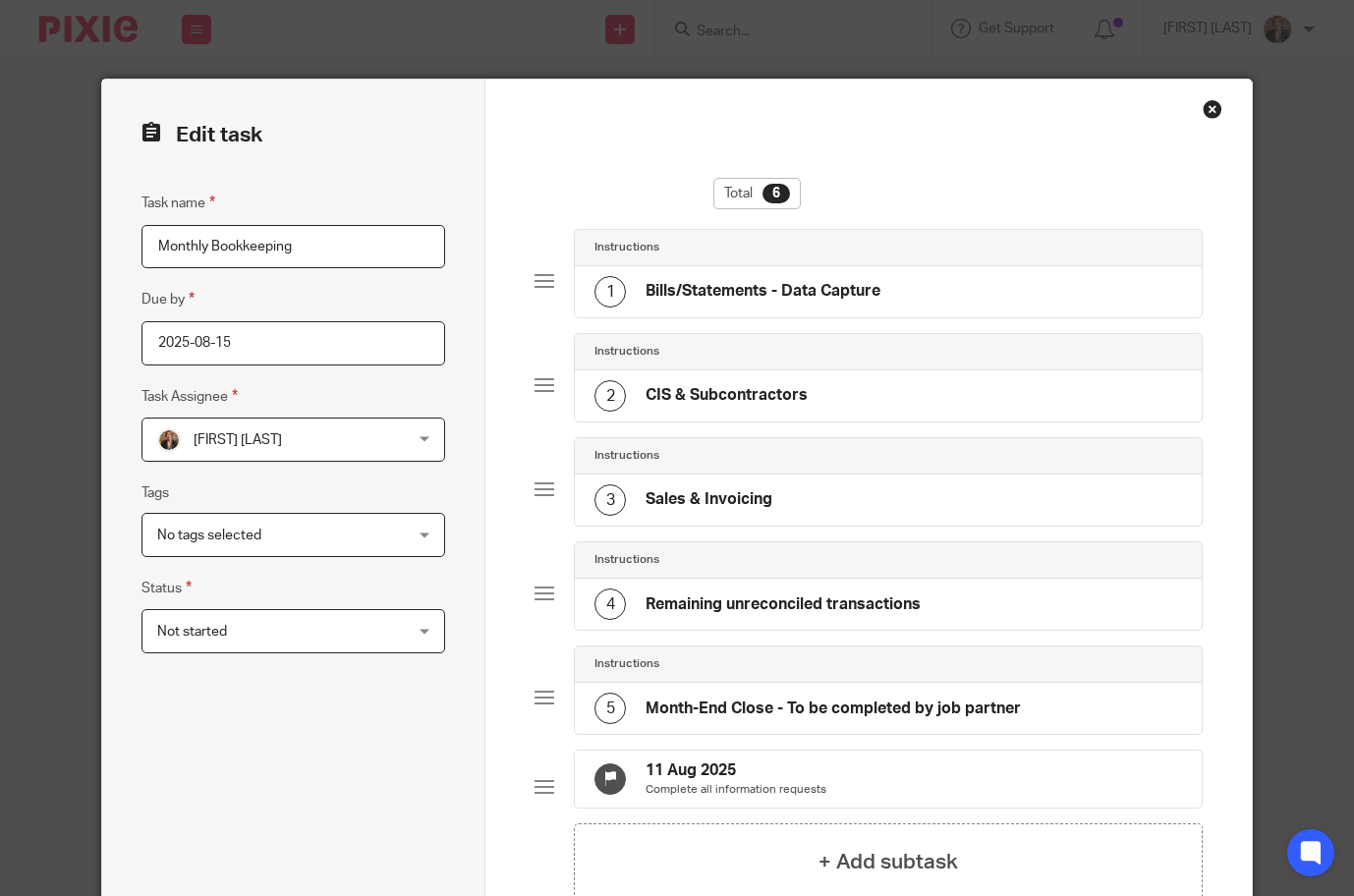 scroll, scrollTop: 0, scrollLeft: 0, axis: both 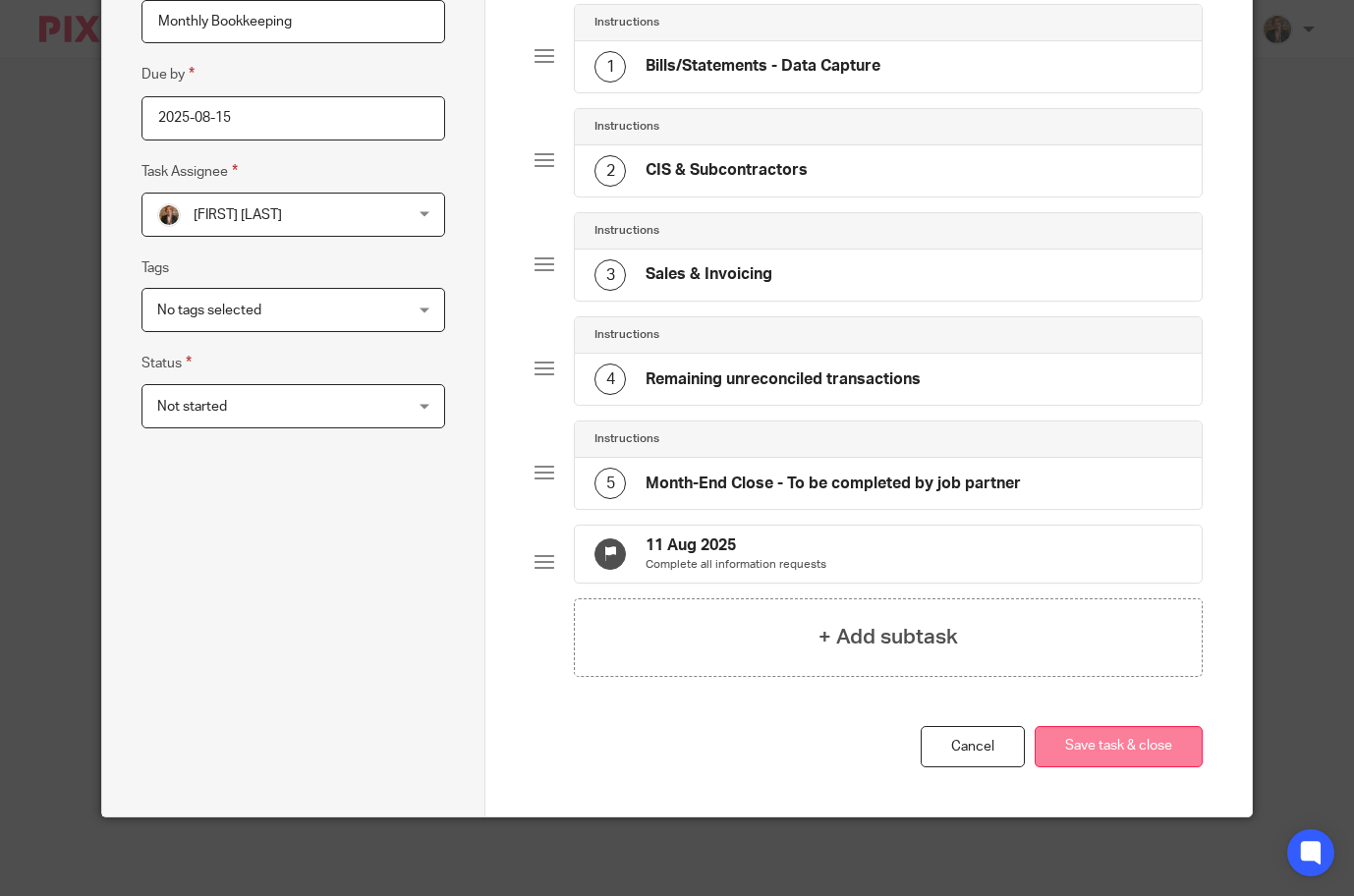 click on "Save task & close" at bounding box center (1118, 747) 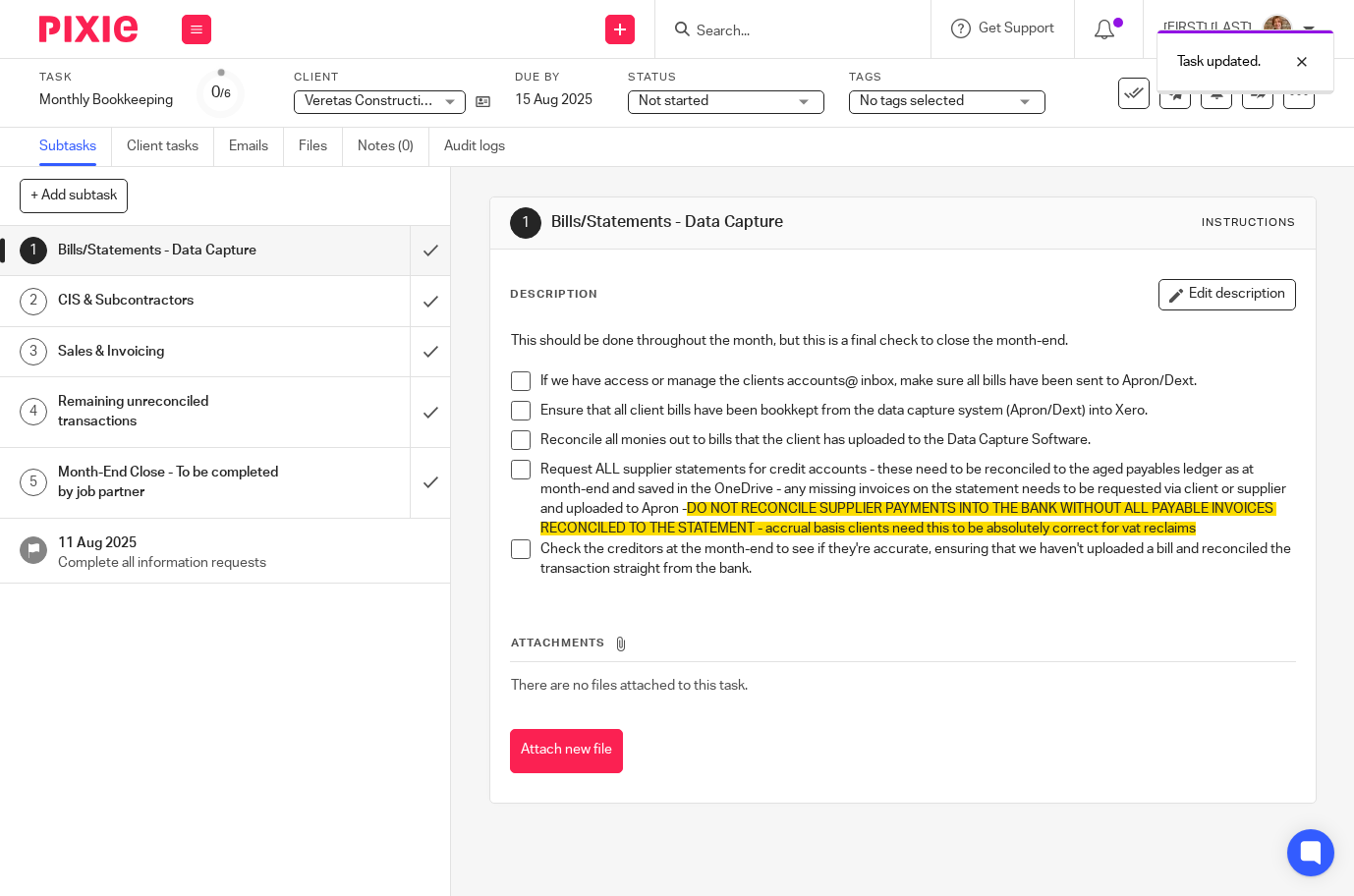 scroll, scrollTop: 0, scrollLeft: 0, axis: both 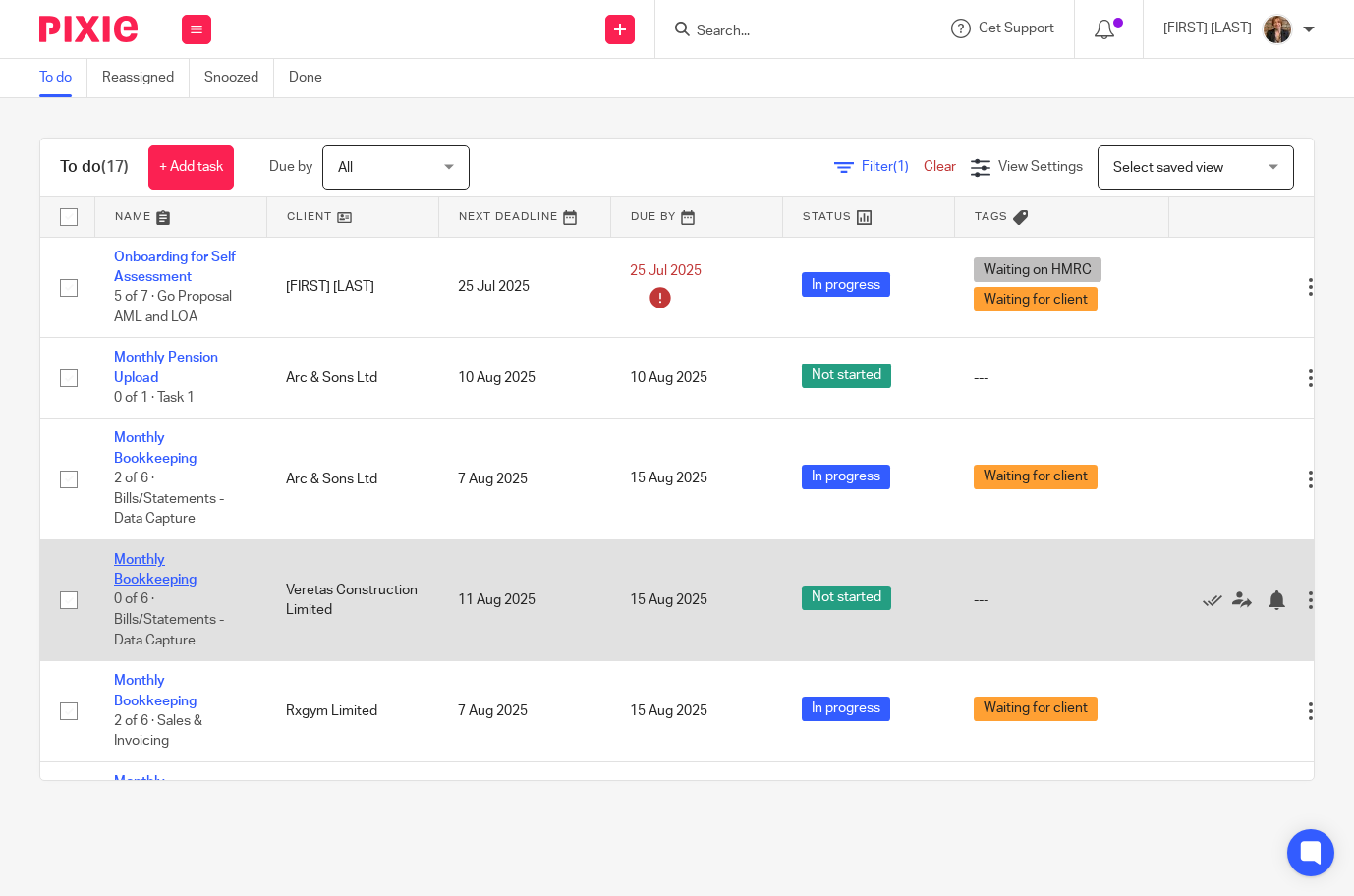 click on "Monthly Bookkeeping" at bounding box center [155, 570] 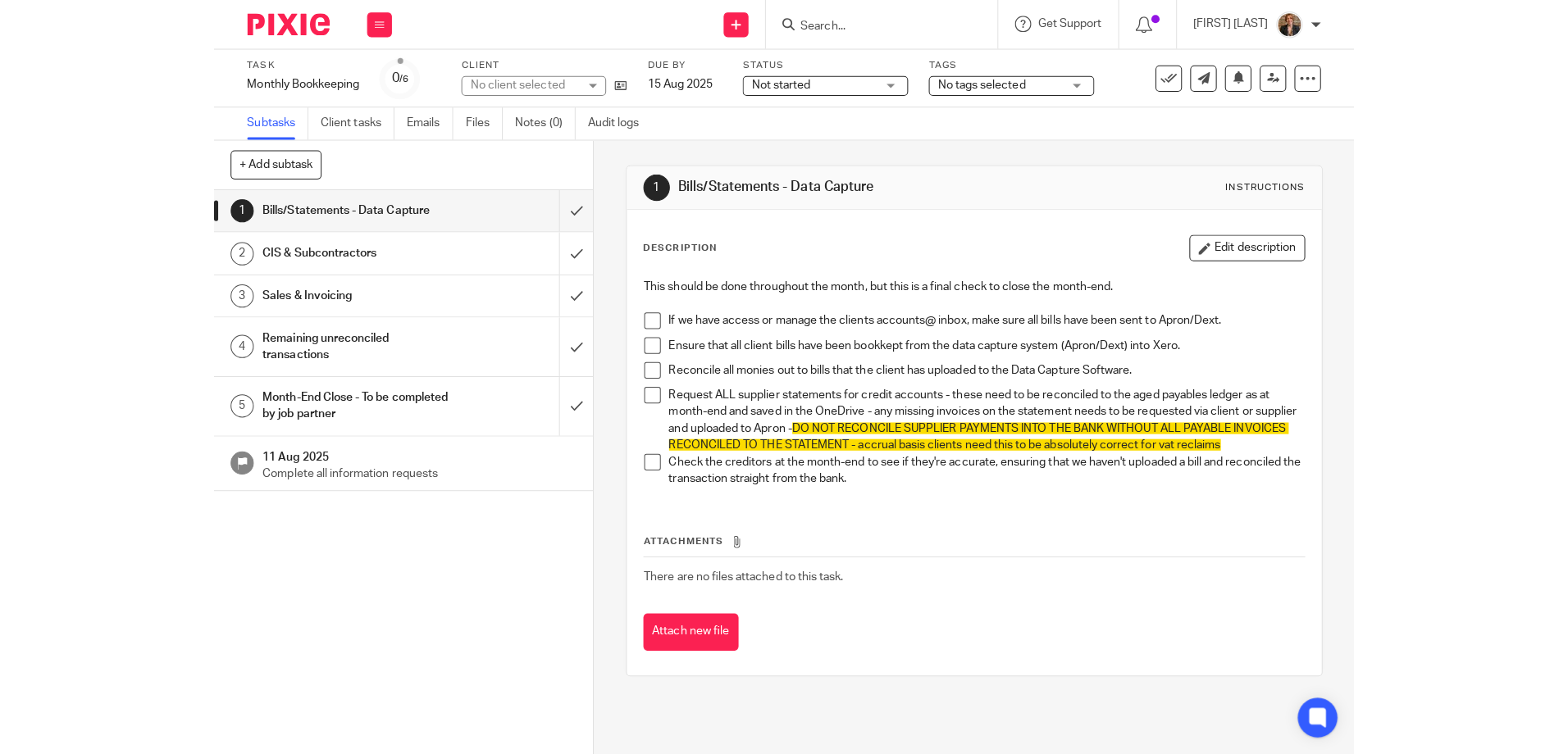 scroll, scrollTop: 0, scrollLeft: 0, axis: both 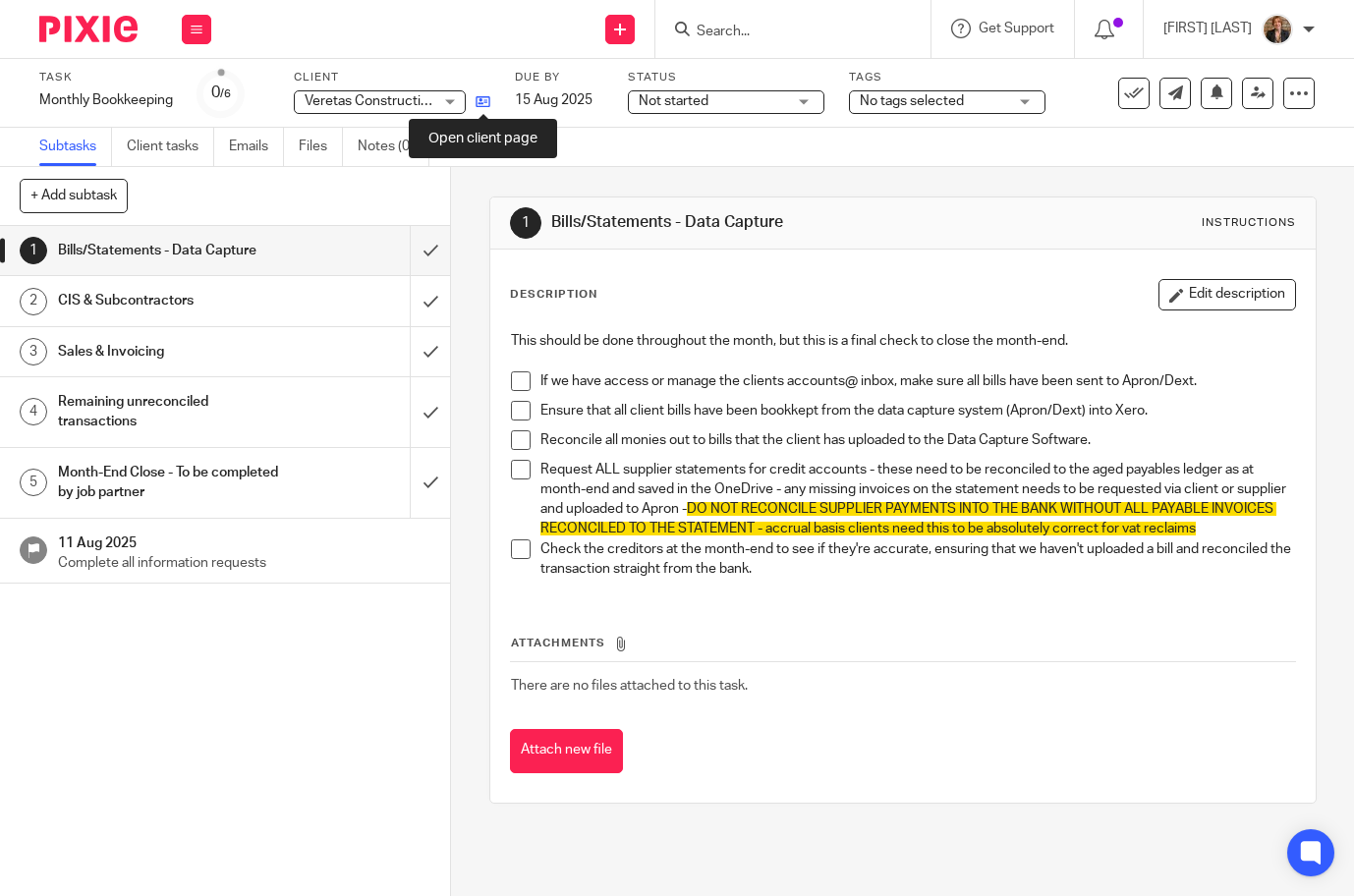 click at bounding box center (482, 101) 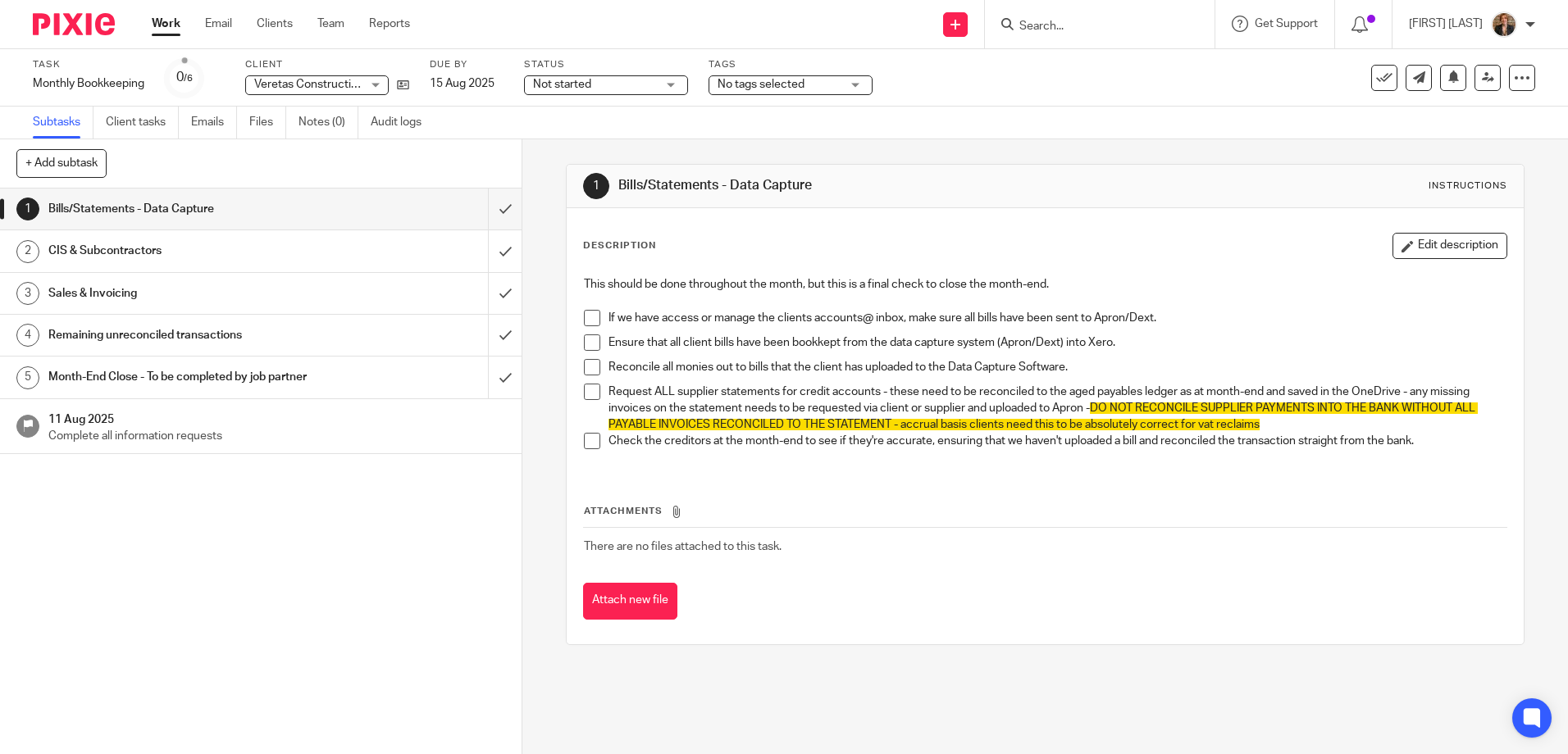 click at bounding box center (74, 24) 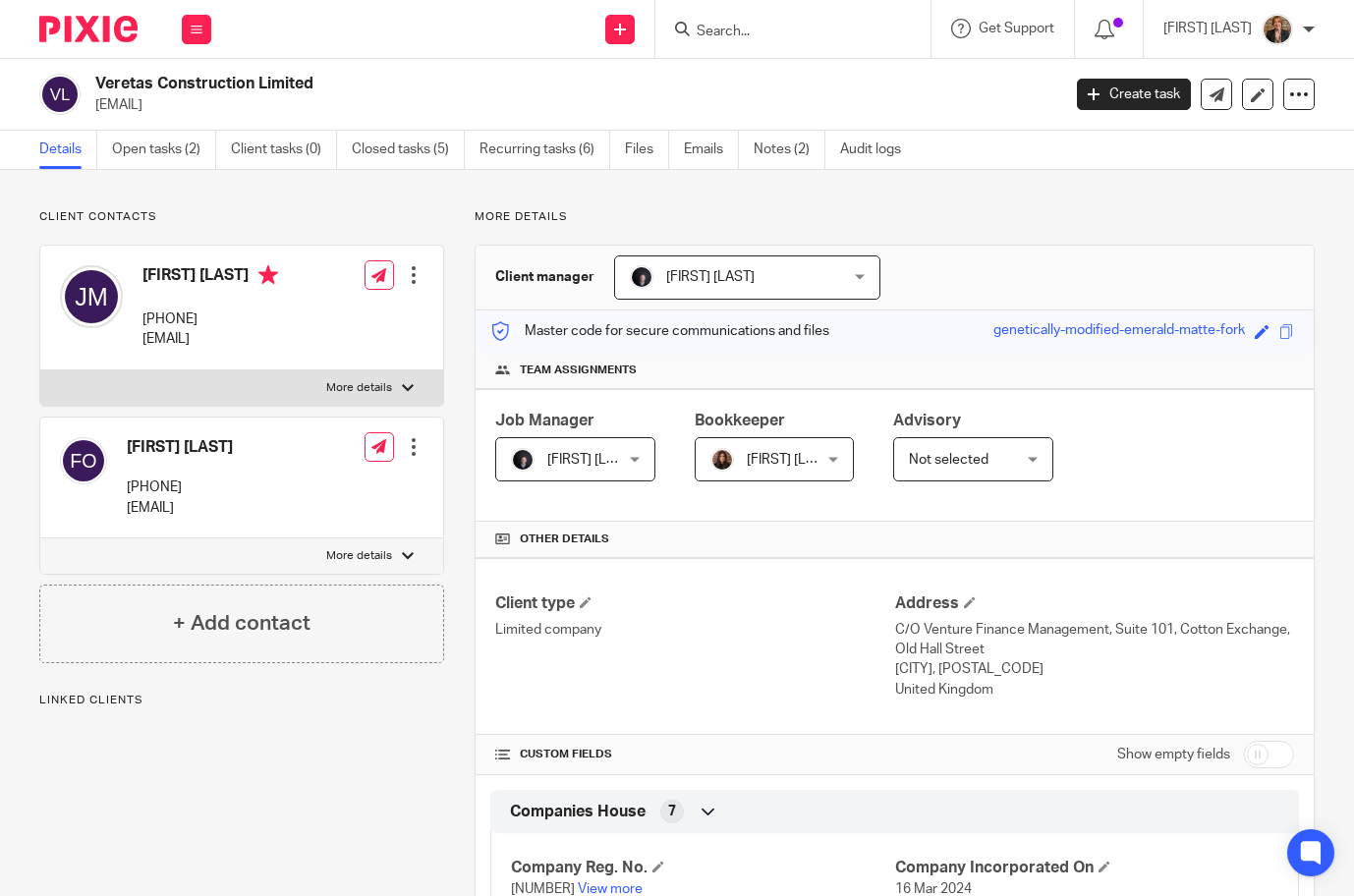 scroll, scrollTop: 0, scrollLeft: 0, axis: both 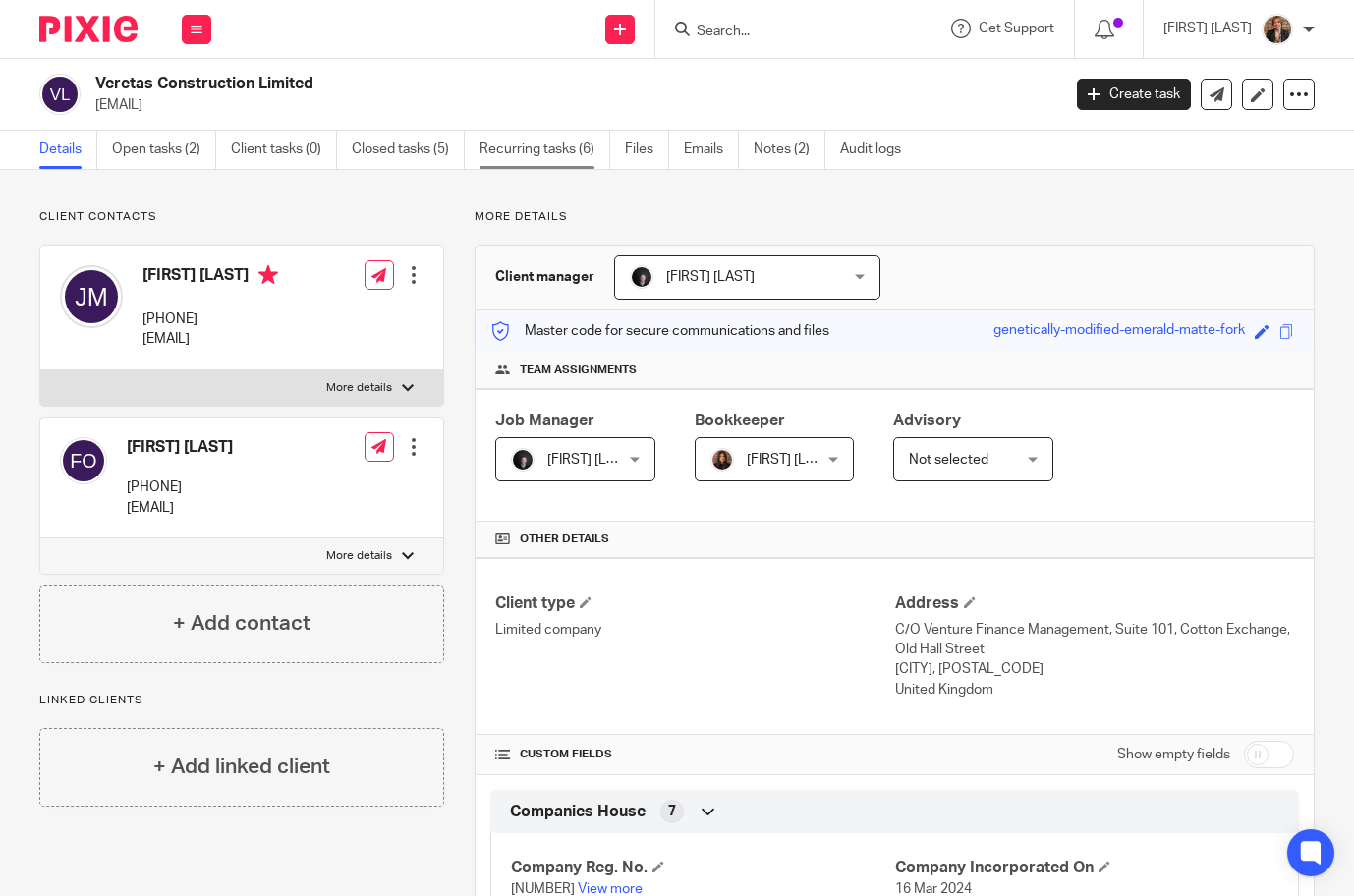 click on "Recurring tasks (6)" at bounding box center [544, 149] 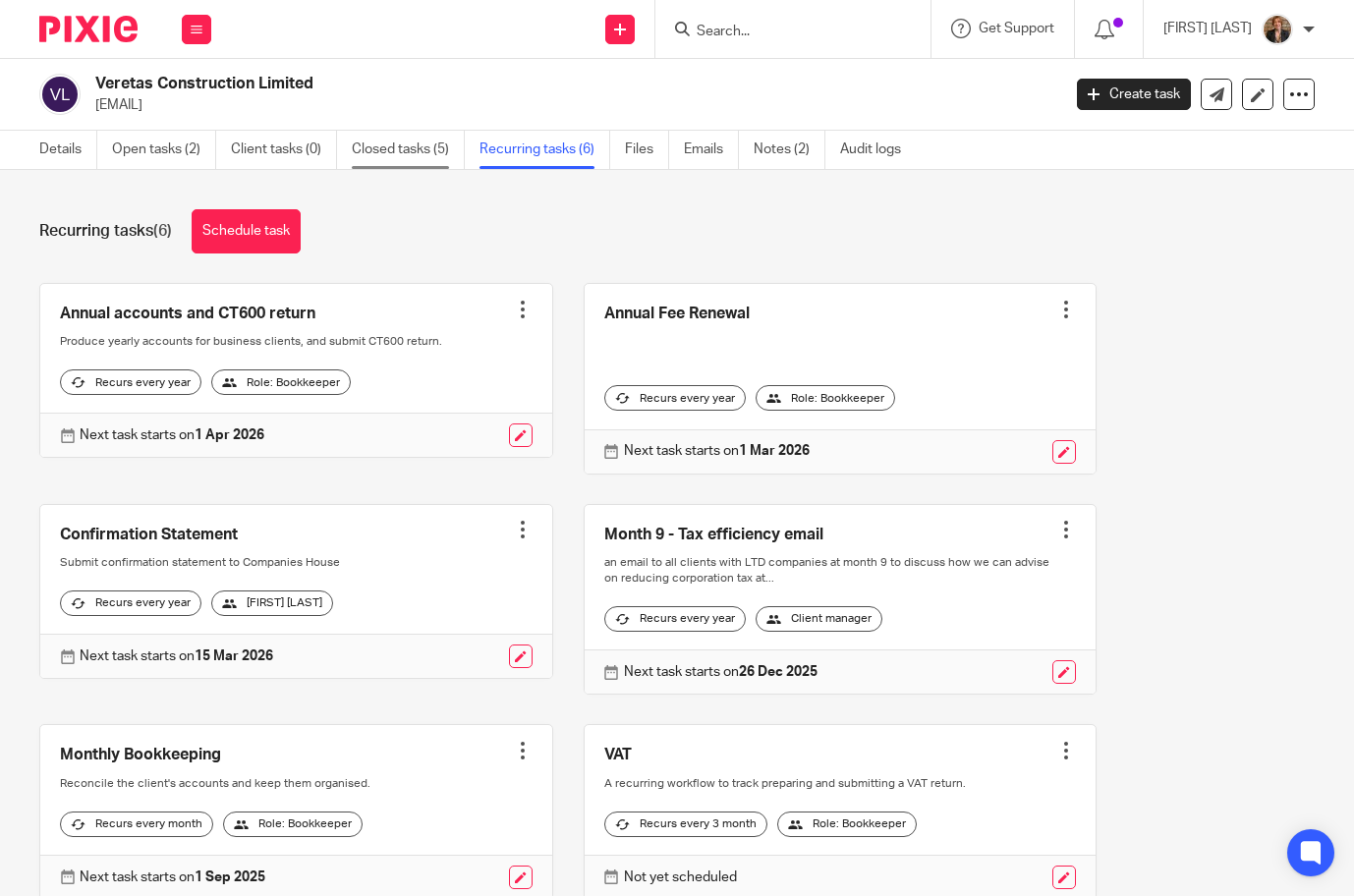 scroll, scrollTop: 0, scrollLeft: 0, axis: both 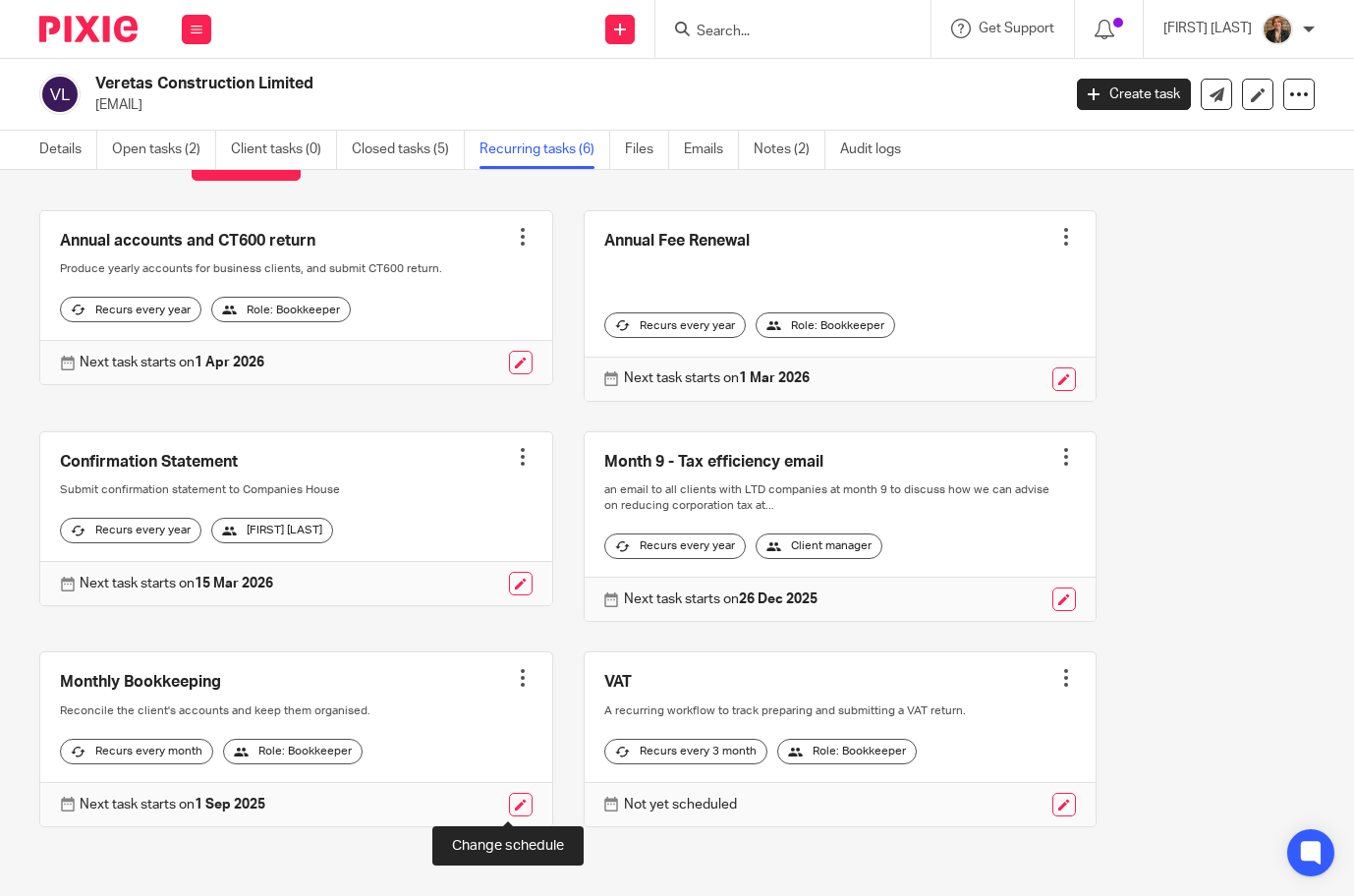 click at bounding box center [521, 805] 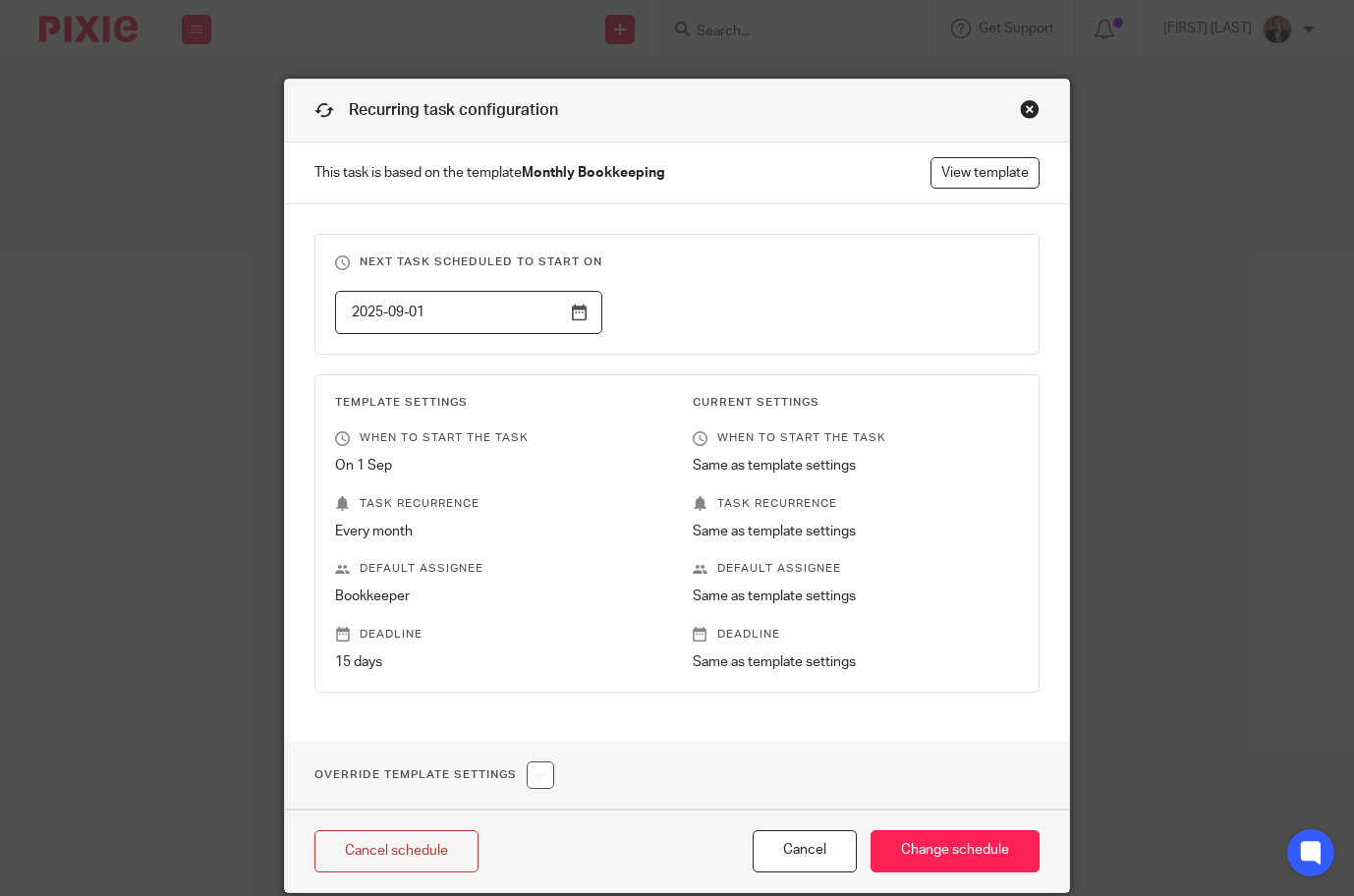 scroll, scrollTop: 0, scrollLeft: 0, axis: both 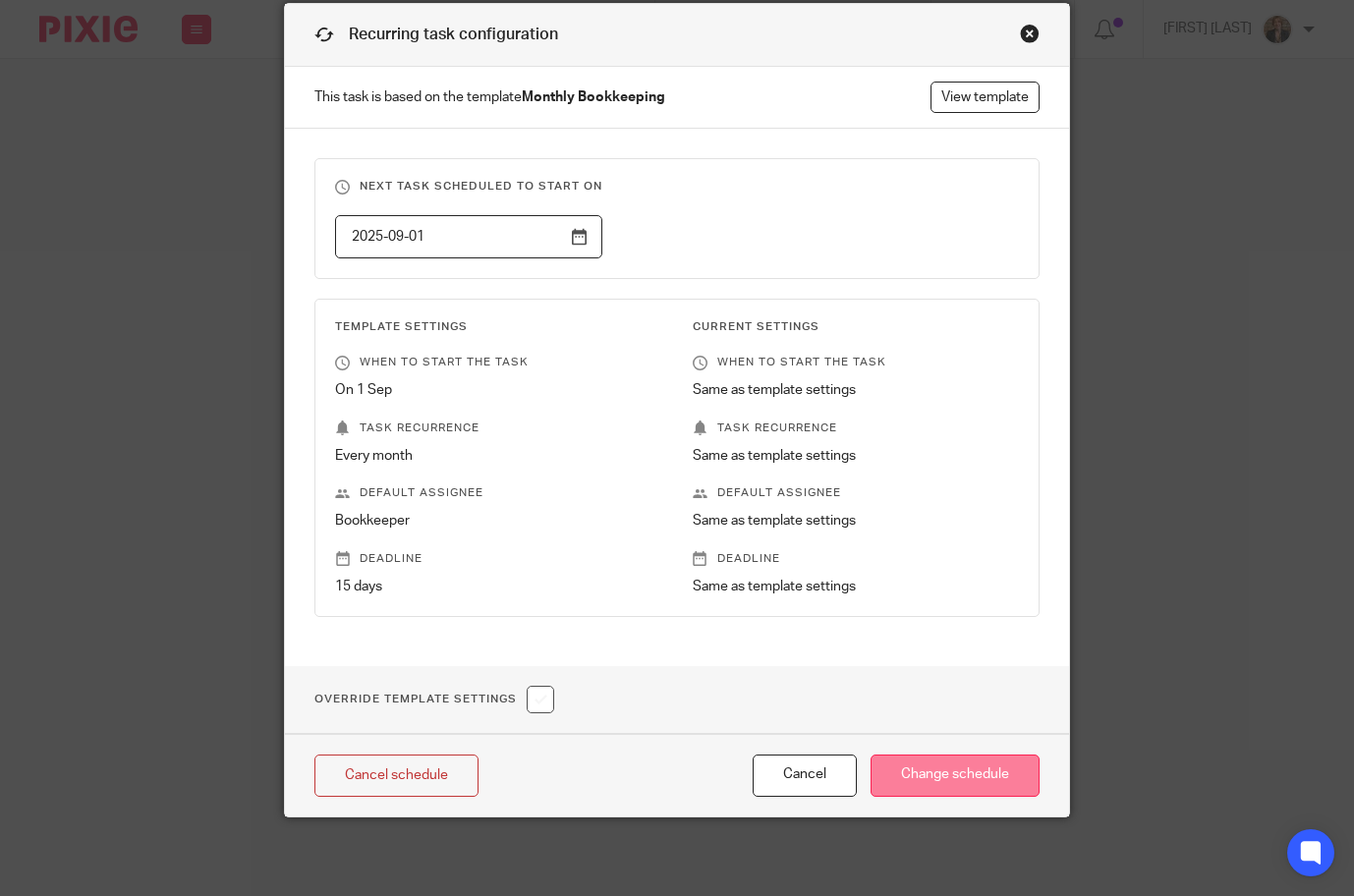 click on "Change schedule" at bounding box center (955, 775) 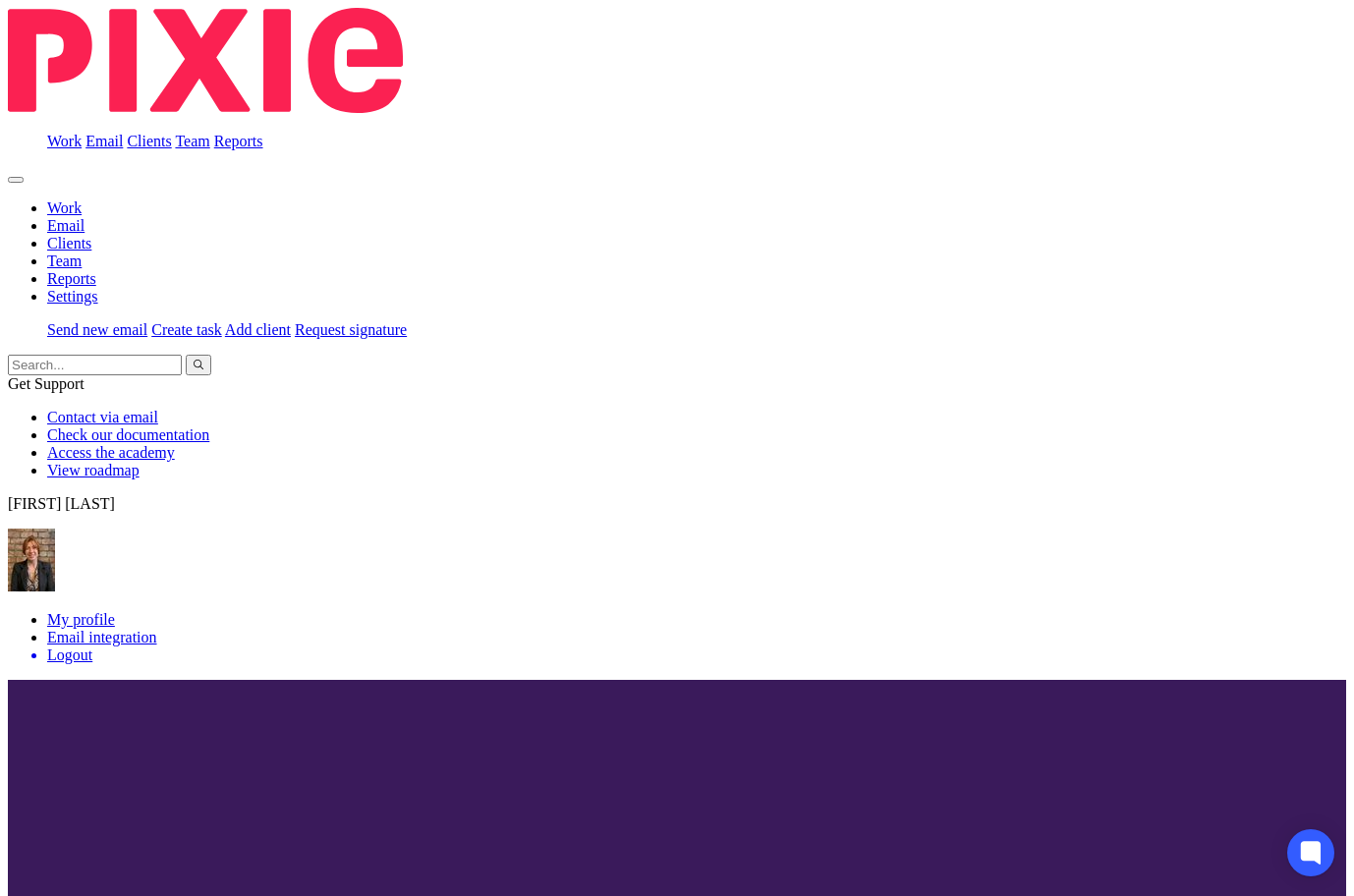 scroll, scrollTop: 0, scrollLeft: 0, axis: both 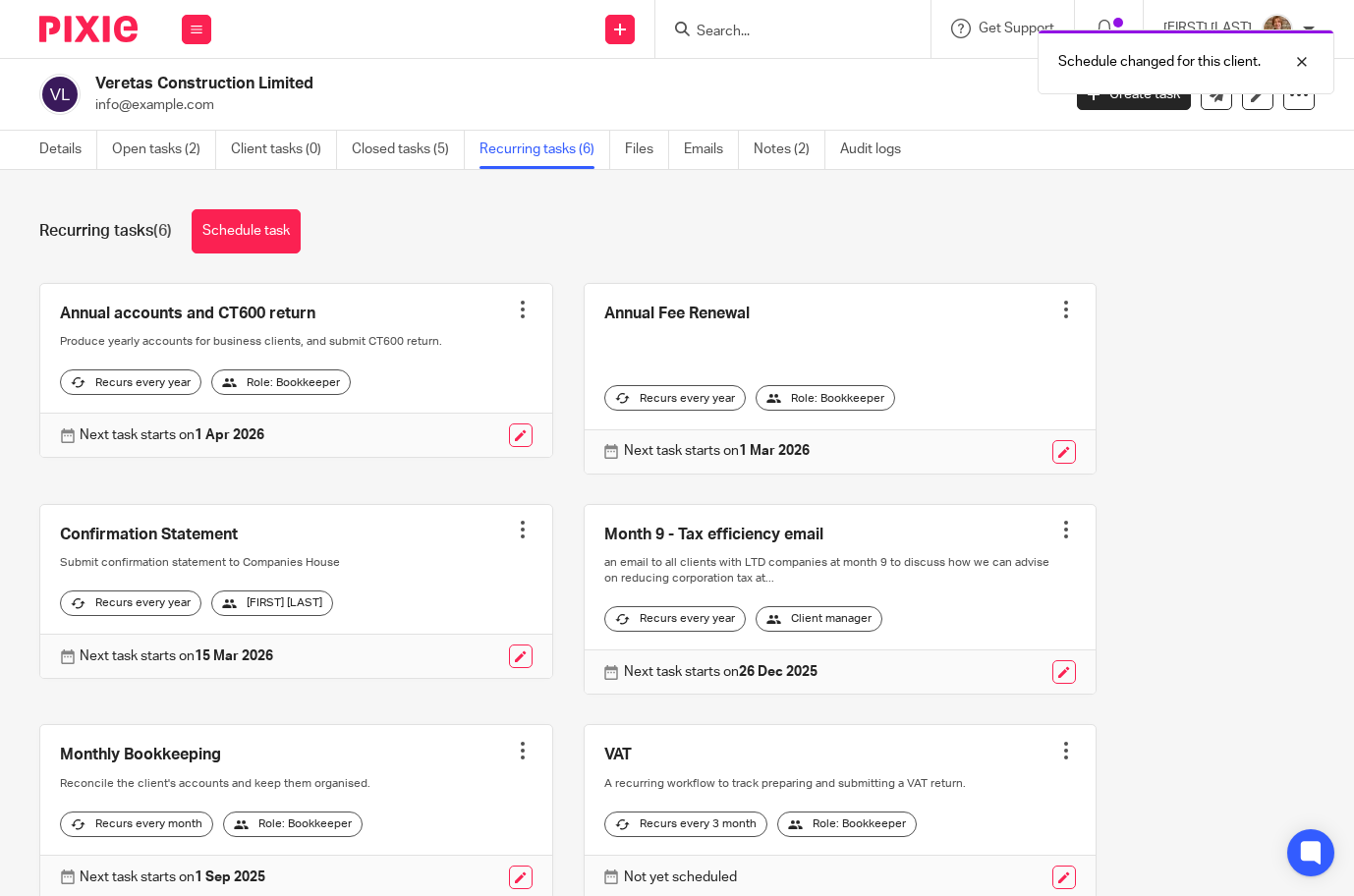 click at bounding box center (88, 28) 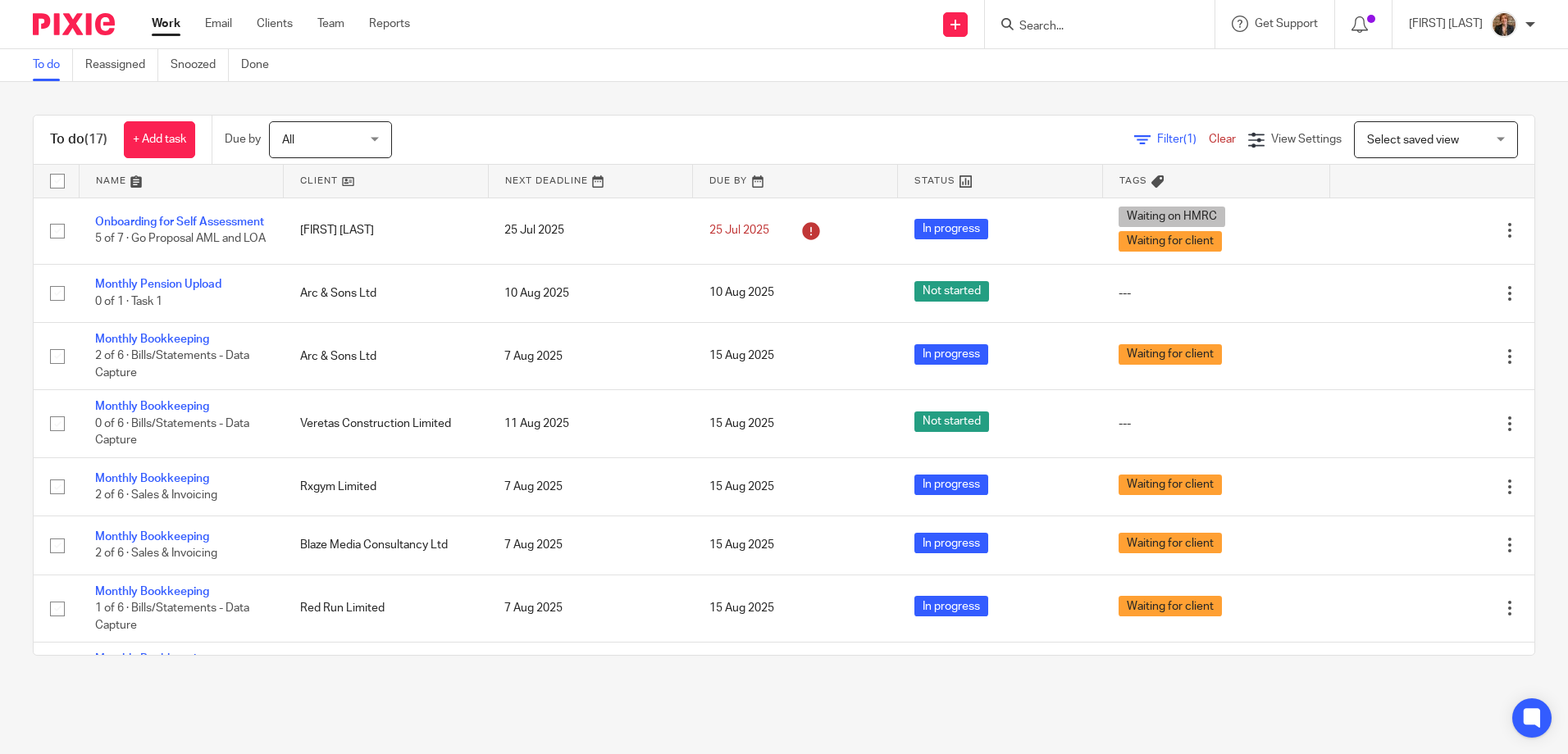 scroll, scrollTop: 0, scrollLeft: 0, axis: both 